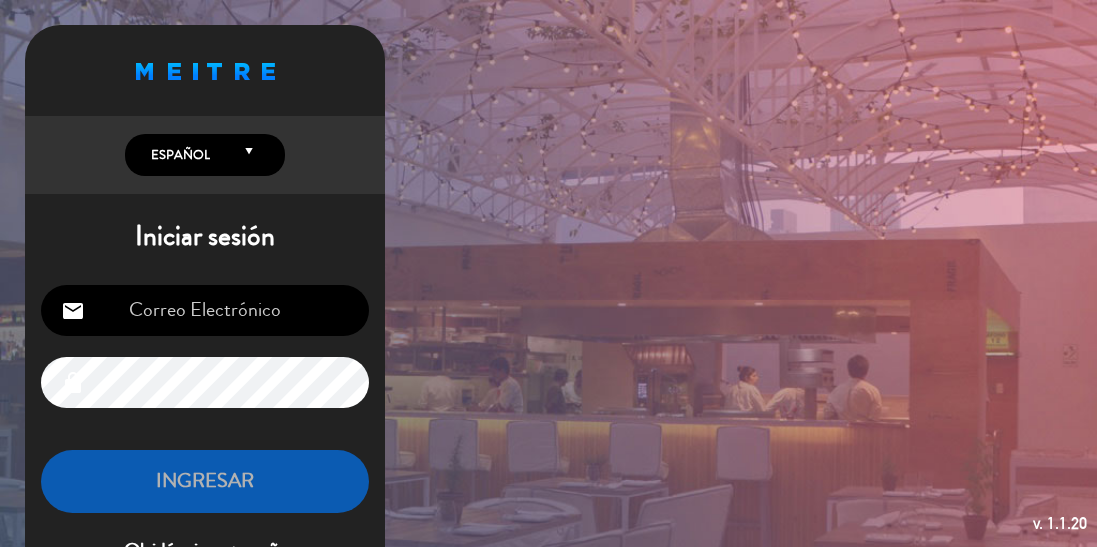 scroll, scrollTop: 0, scrollLeft: 0, axis: both 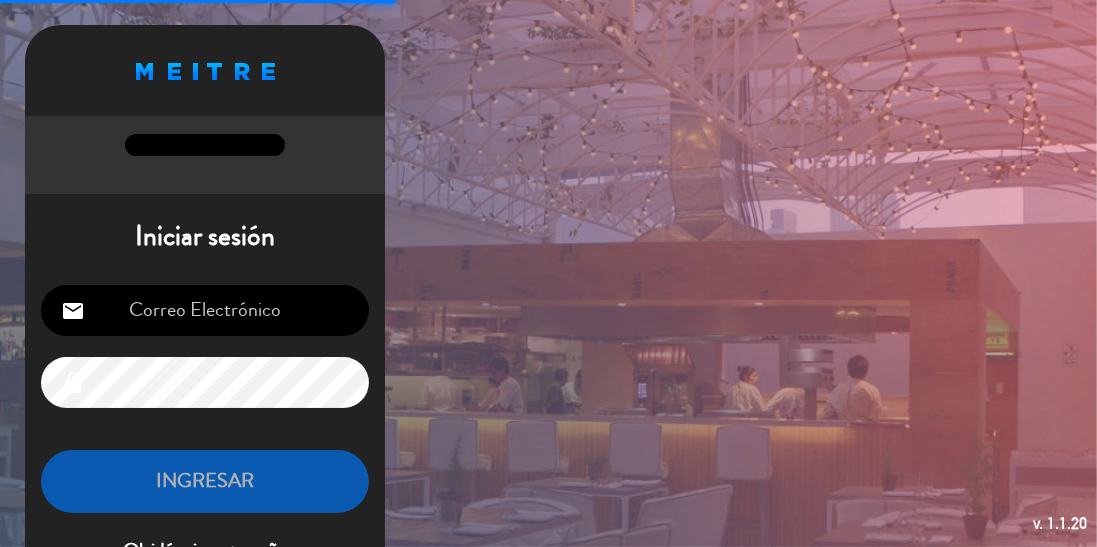 click at bounding box center (205, 310) 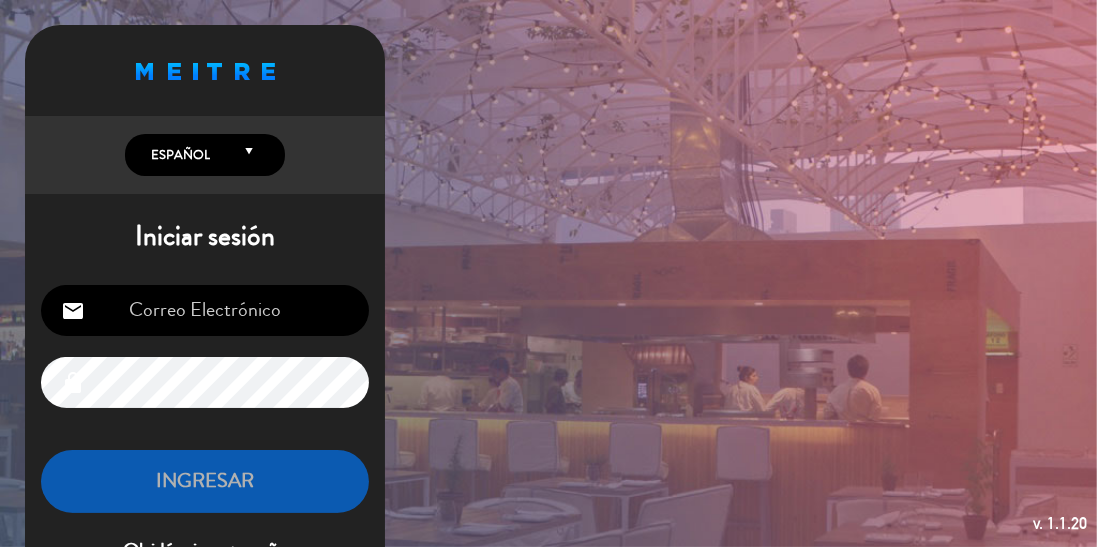 type on "[EMAIL]" 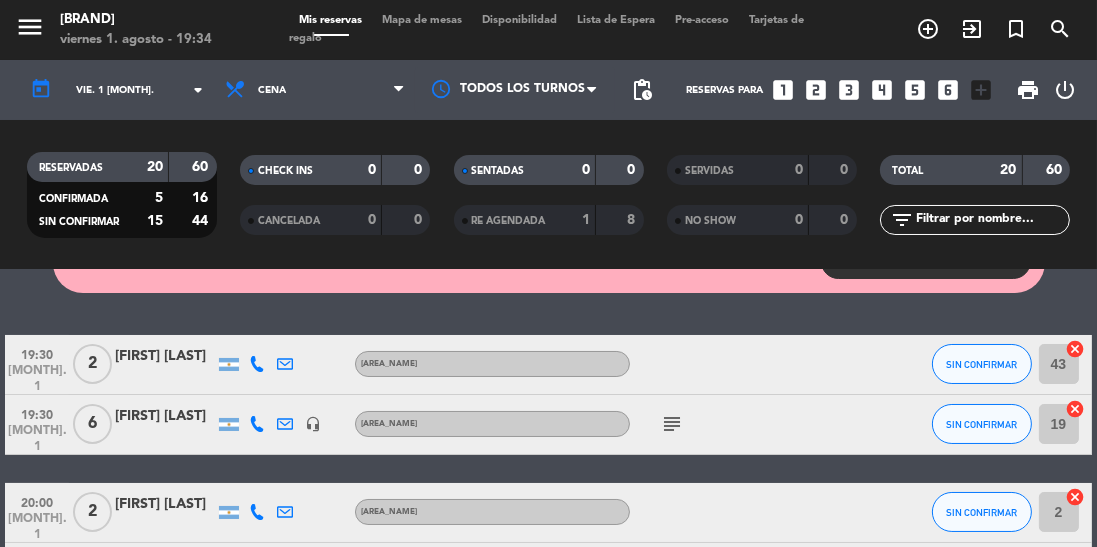 scroll, scrollTop: 80, scrollLeft: 0, axis: vertical 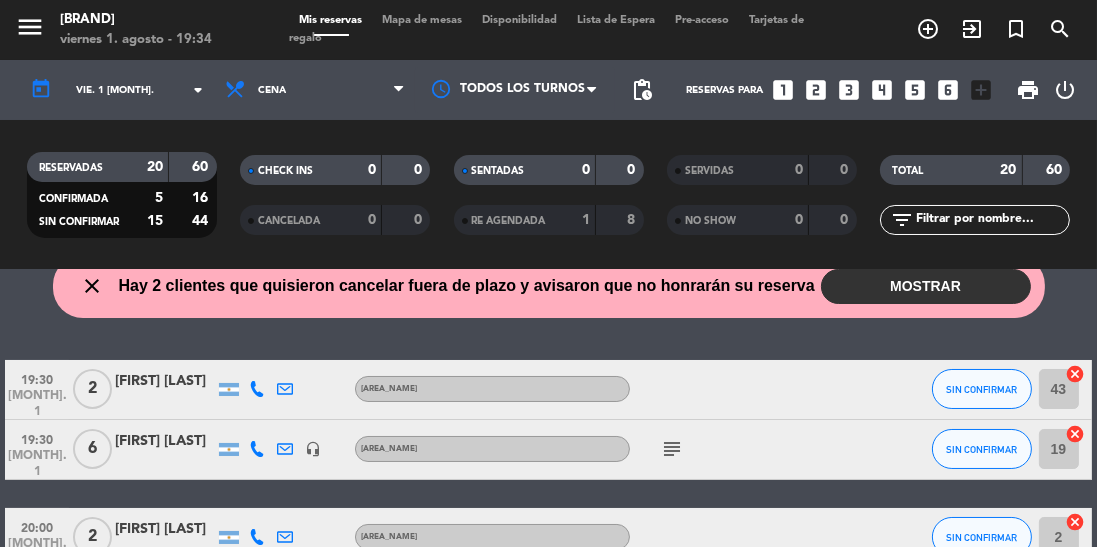 click on "cancel" 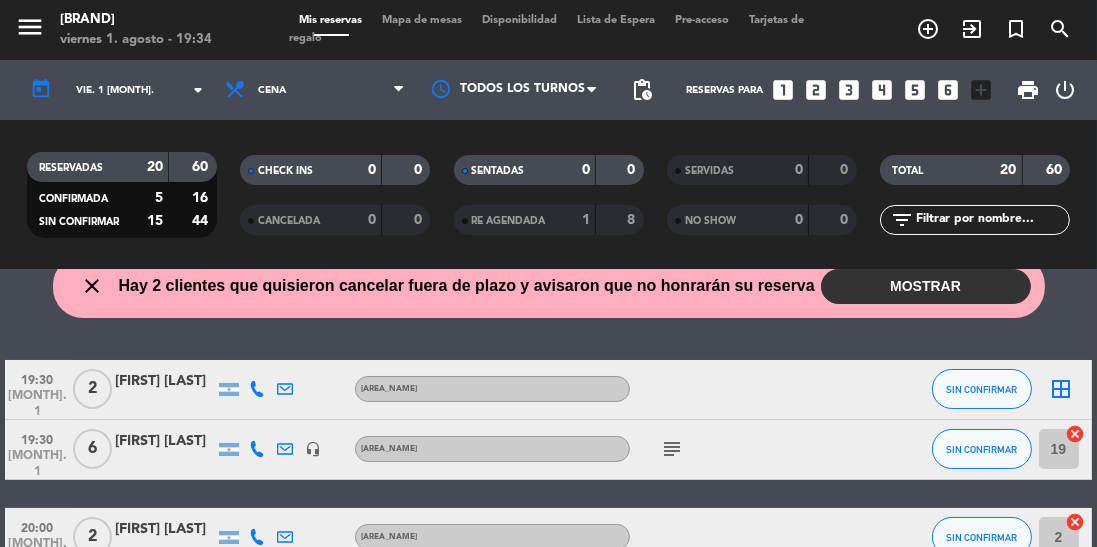 click on "border_all" 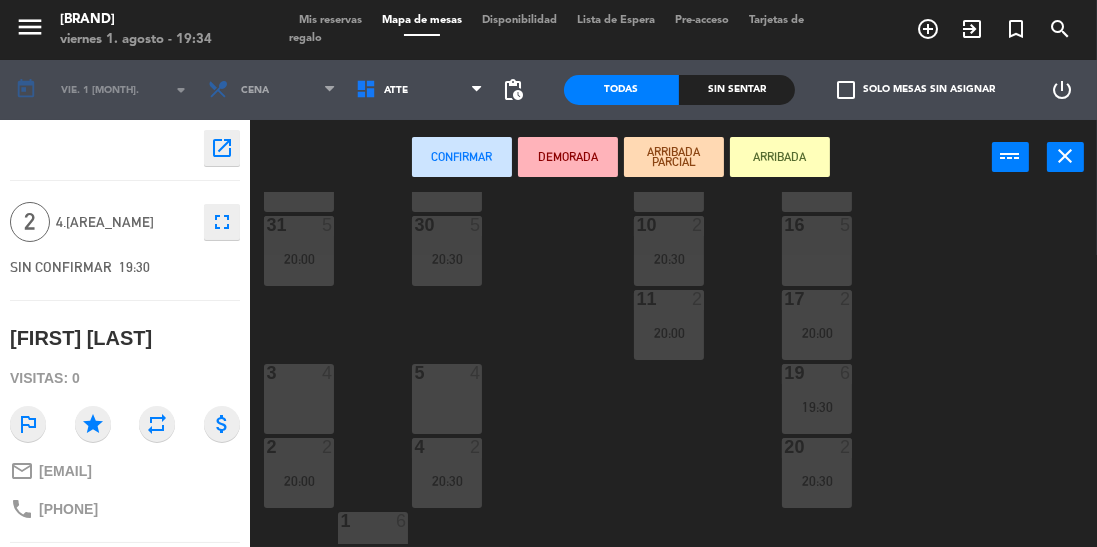 scroll, scrollTop: 567, scrollLeft: 0, axis: vertical 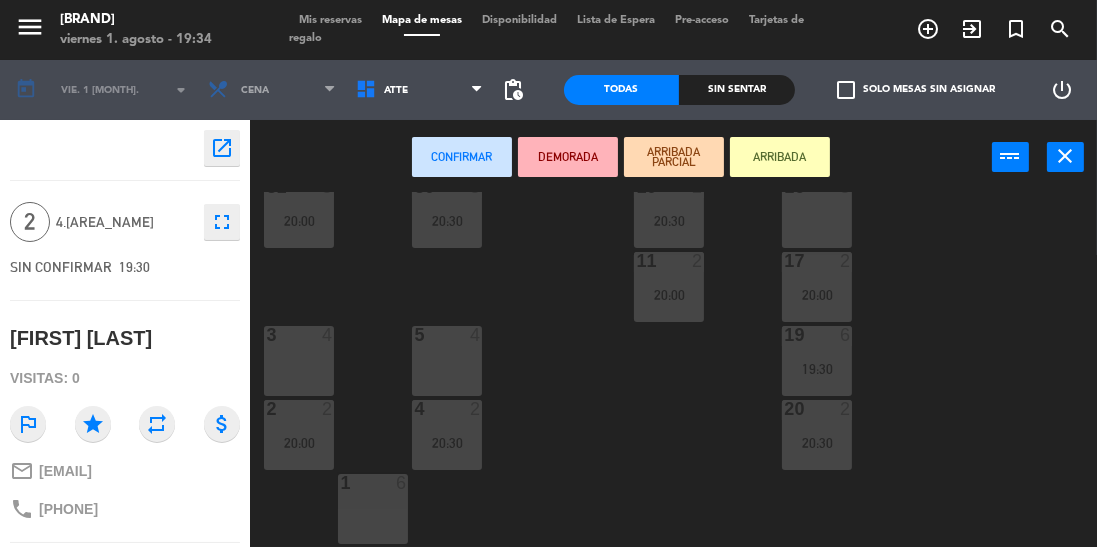 click on "3  4" at bounding box center (299, 361) 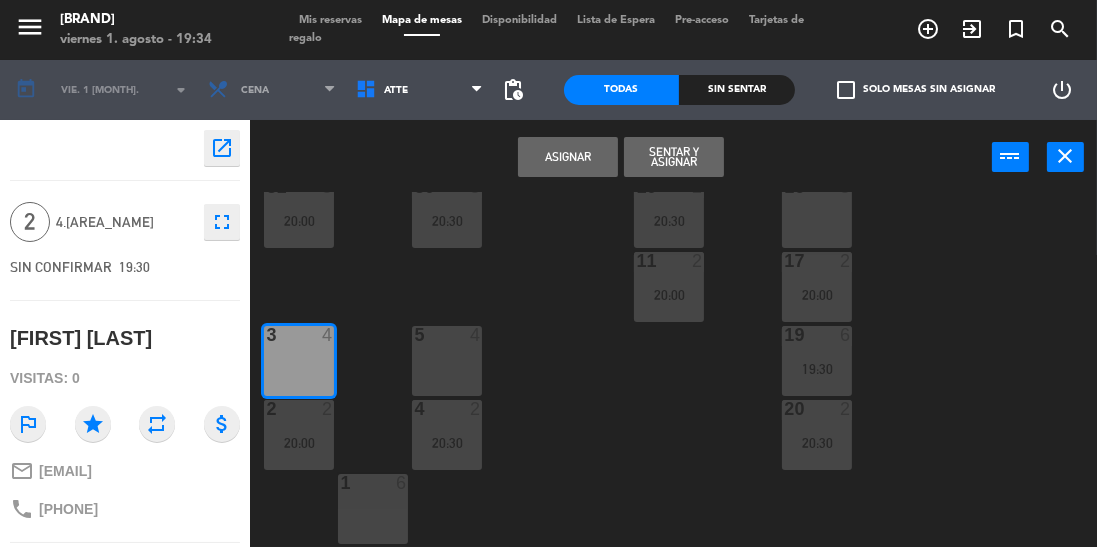 click on "Sentar y Asignar" at bounding box center (674, 157) 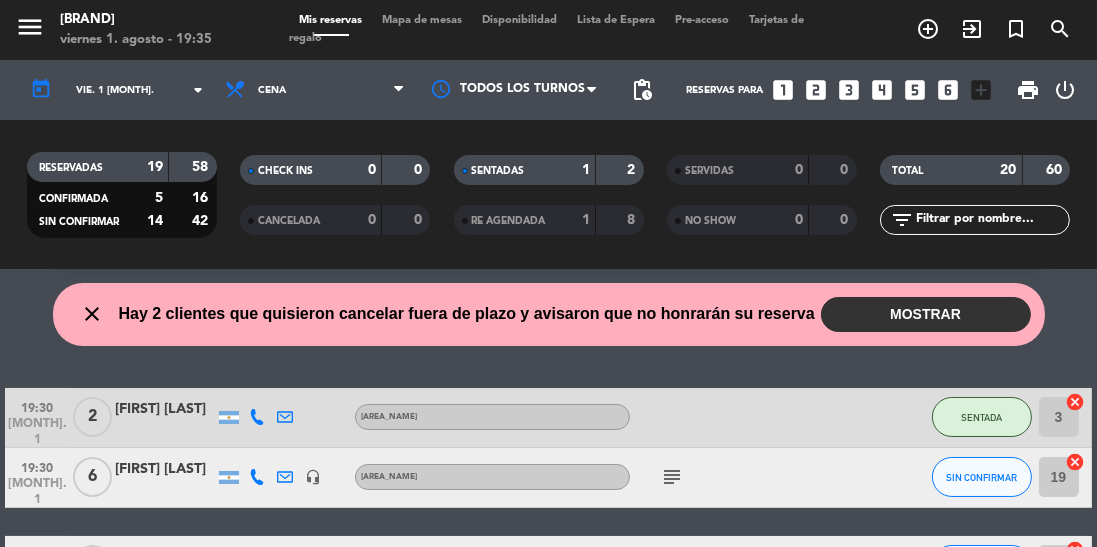 scroll, scrollTop: 54, scrollLeft: 0, axis: vertical 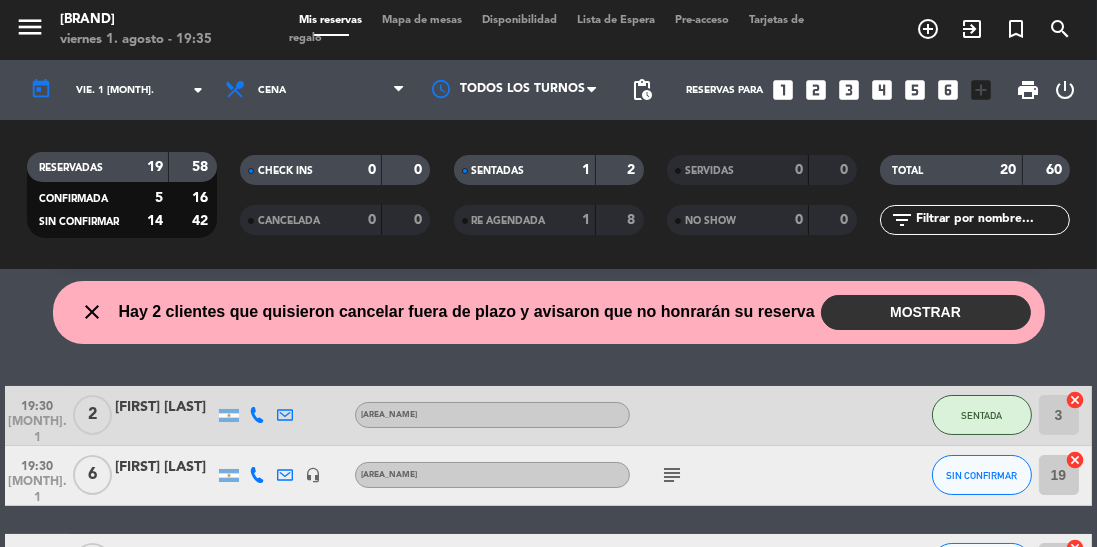 click 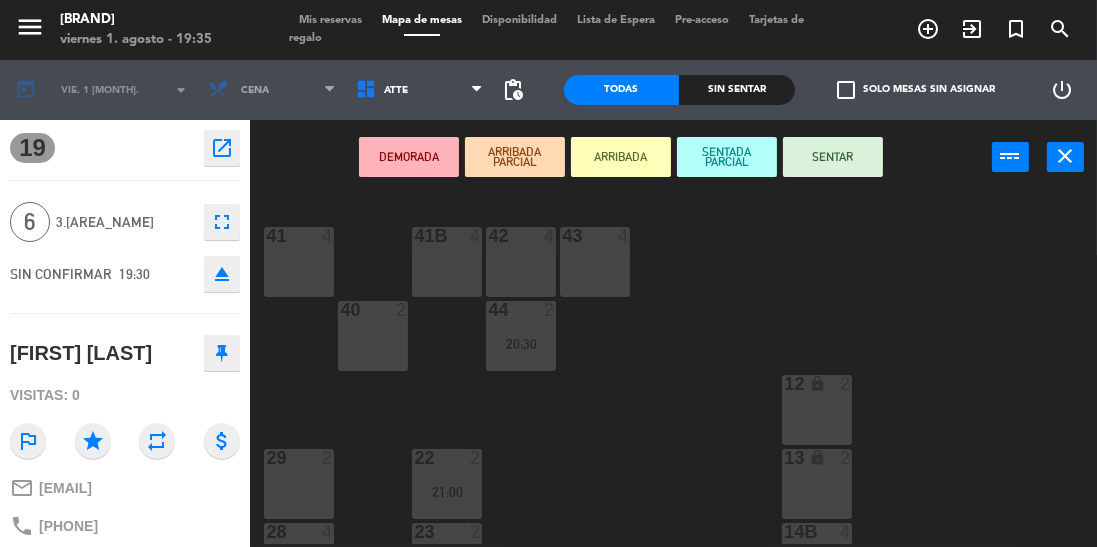 click on "SENTAR" at bounding box center [833, 157] 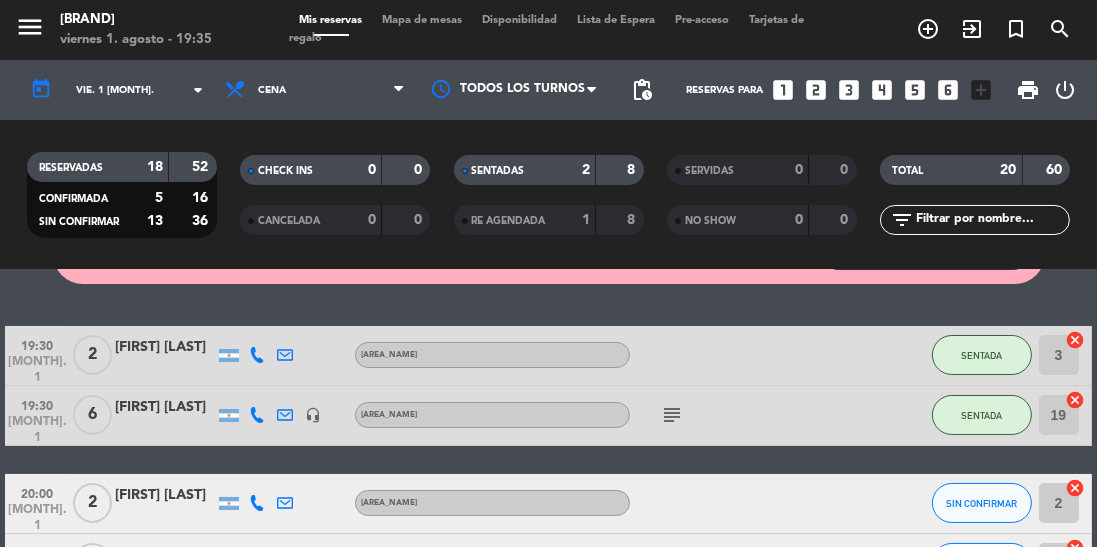 scroll, scrollTop: 120, scrollLeft: 0, axis: vertical 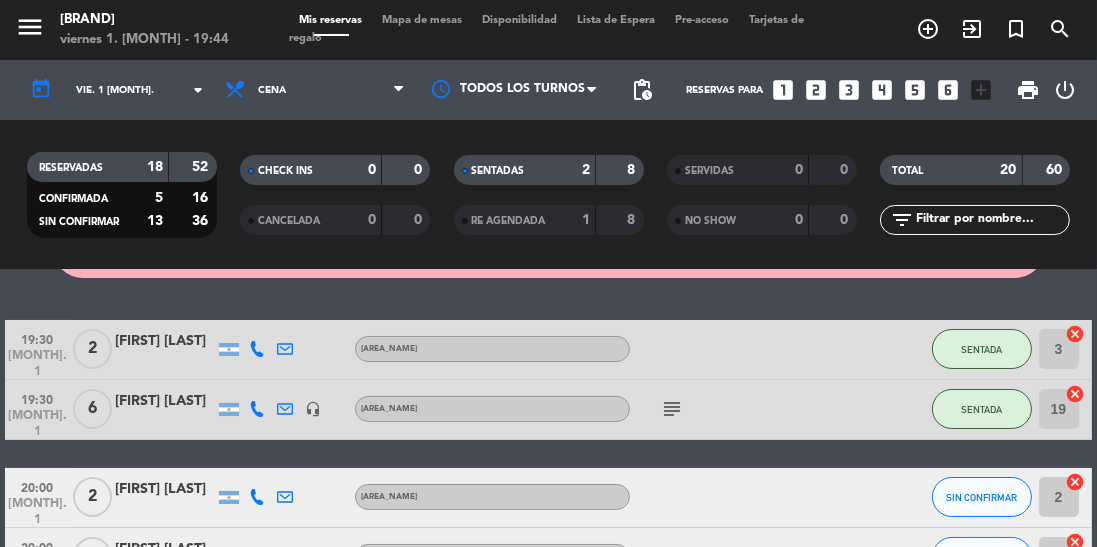 click on "Mapa de mesas" at bounding box center (422, 20) 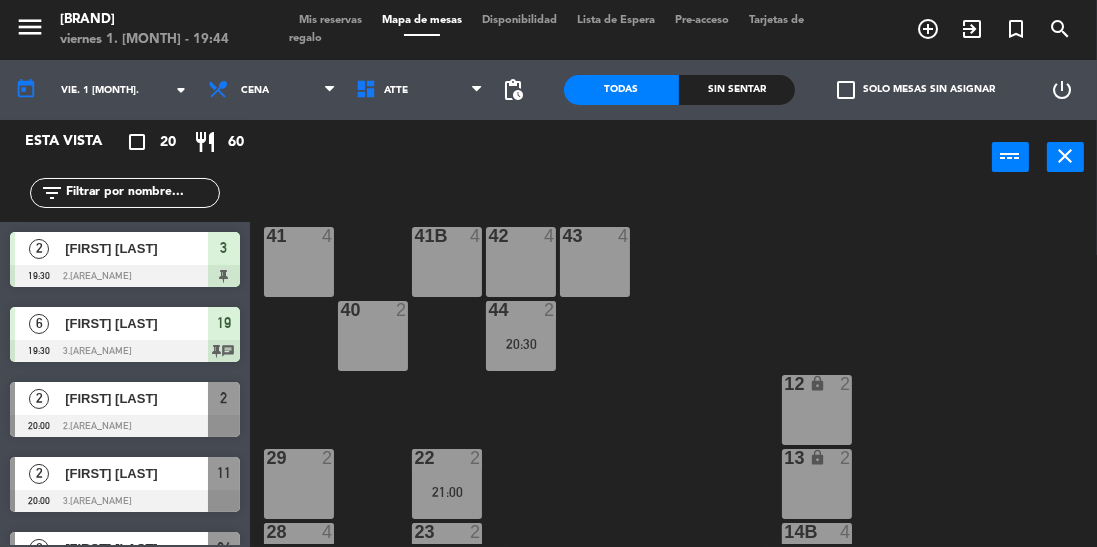 scroll, scrollTop: 0, scrollLeft: 0, axis: both 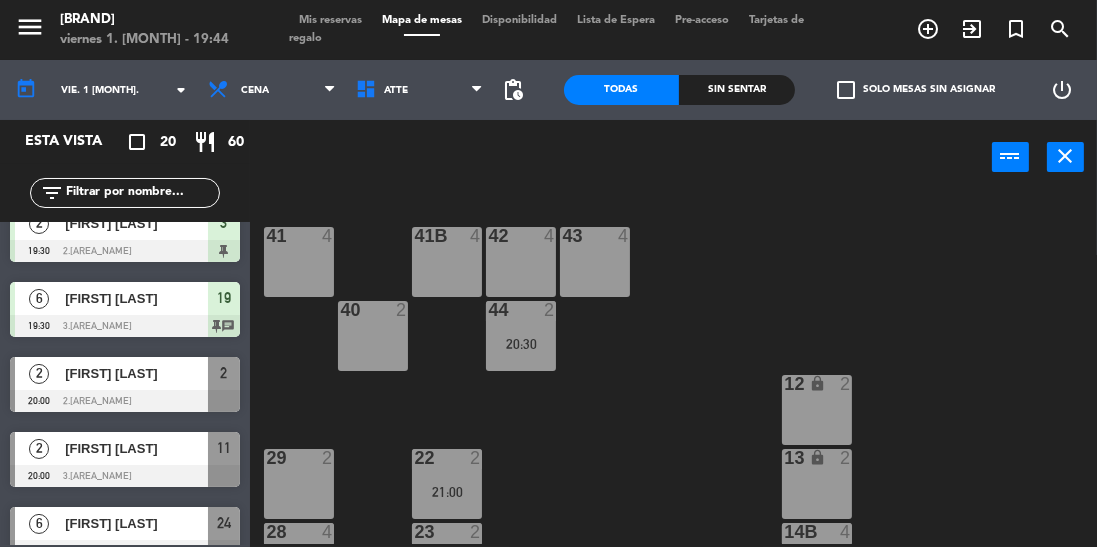 click on "Mis reservas" at bounding box center (330, 20) 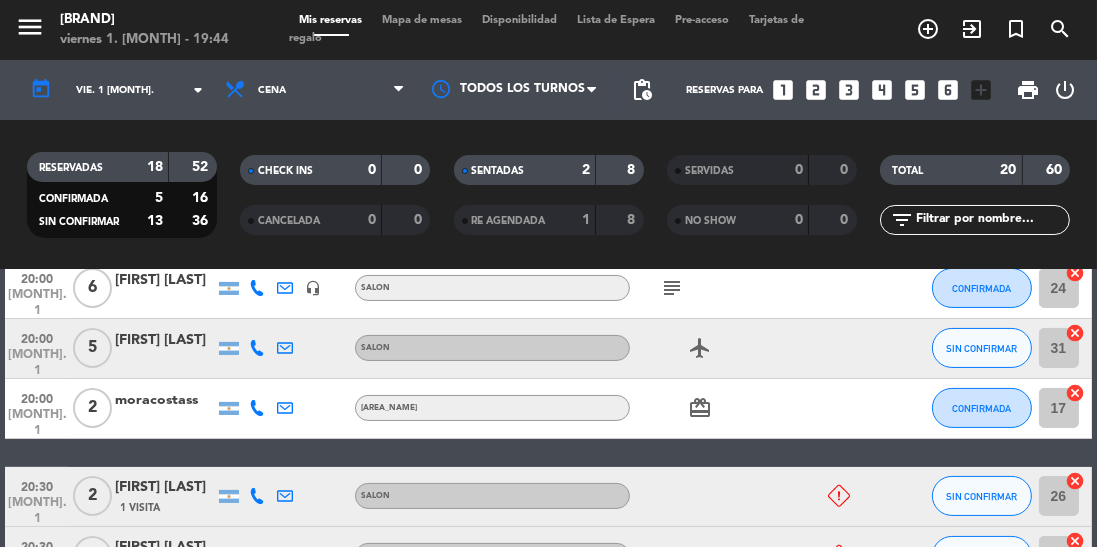 scroll, scrollTop: 457, scrollLeft: 0, axis: vertical 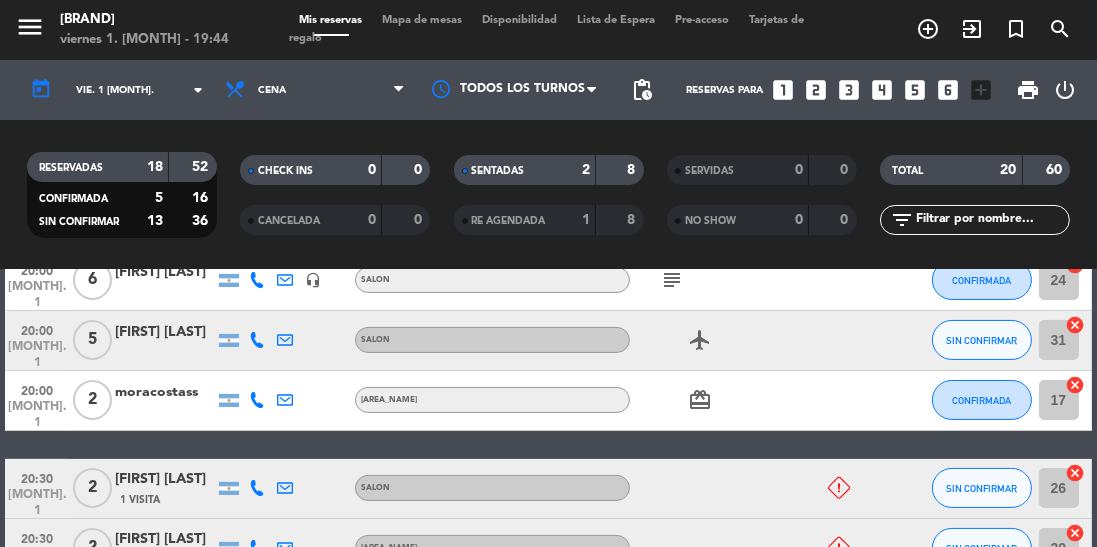 click on "cancel" 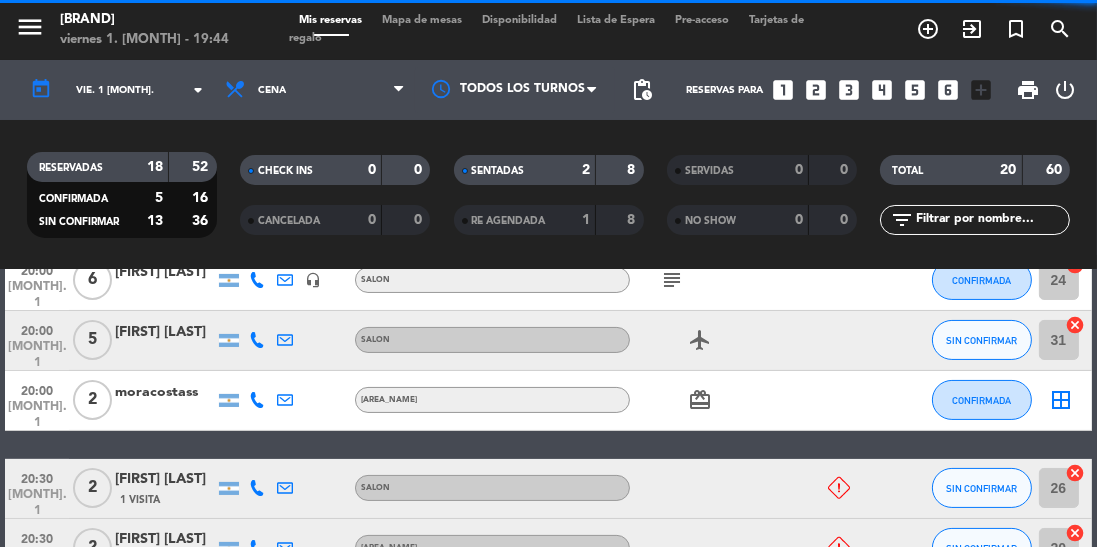 click on "border_all" 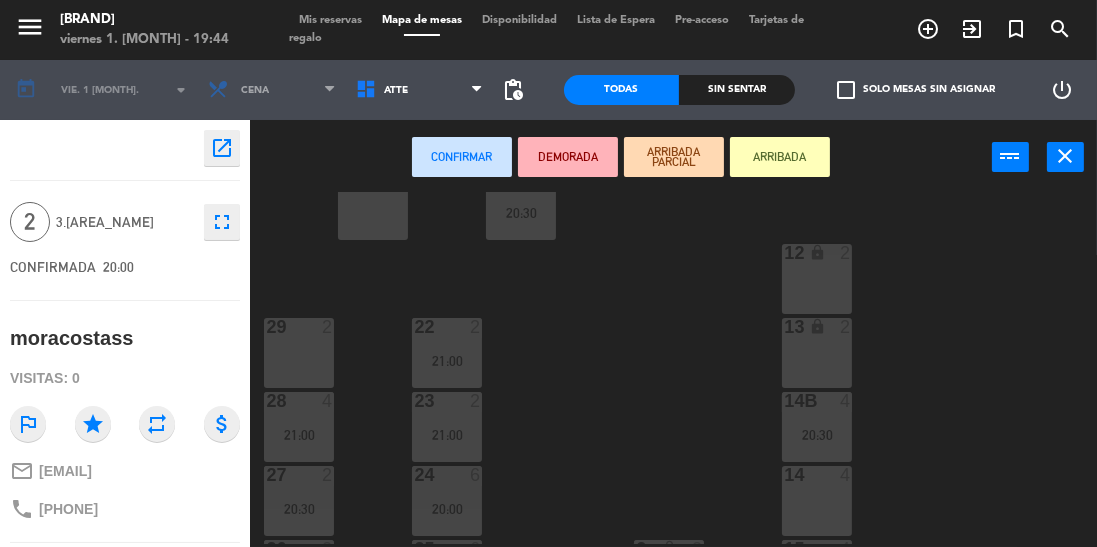 scroll, scrollTop: 125, scrollLeft: 0, axis: vertical 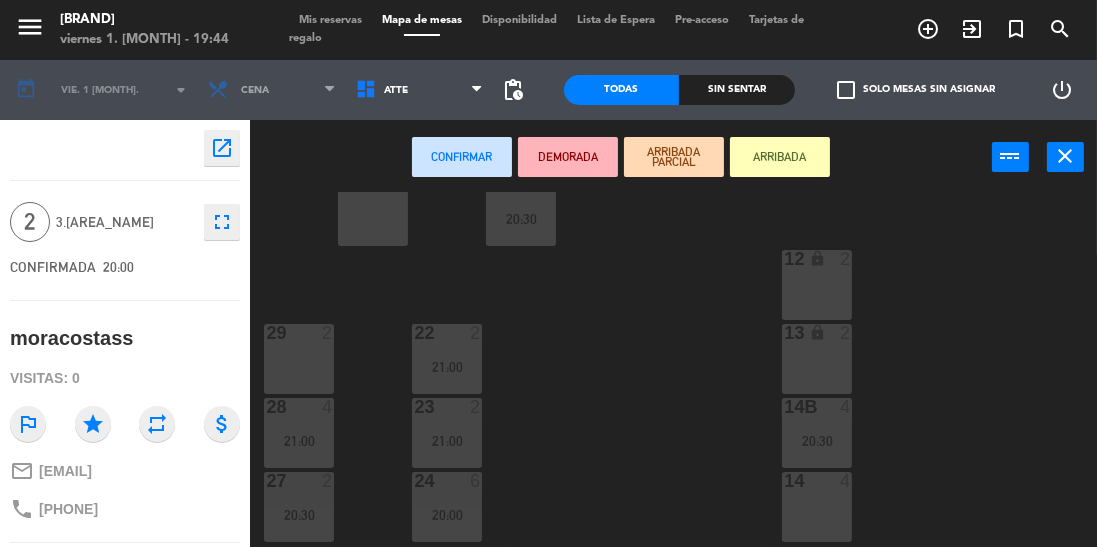 click on "13 lock  2" at bounding box center [817, 359] 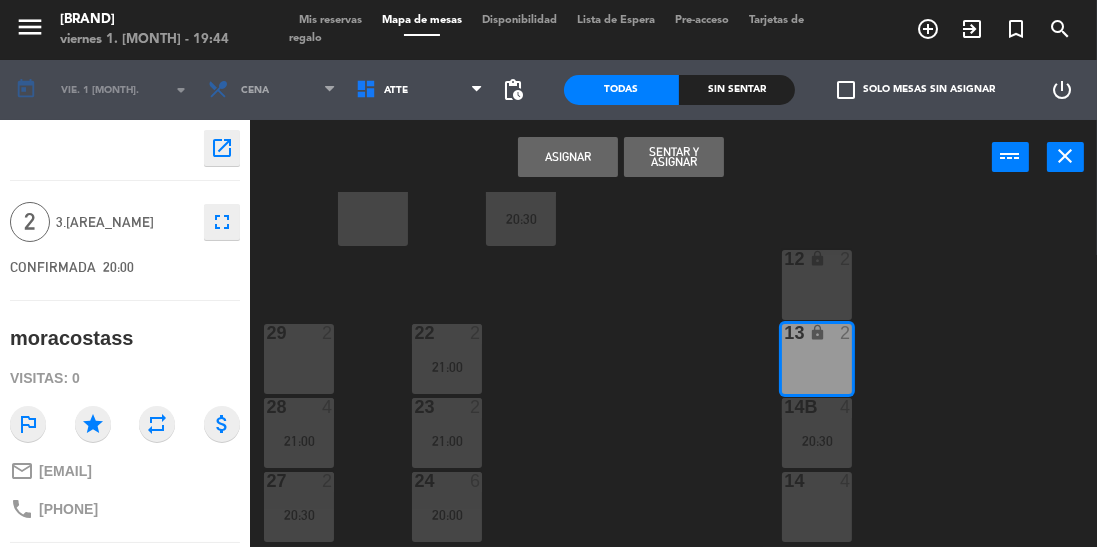 click on "Asignar" at bounding box center [568, 157] 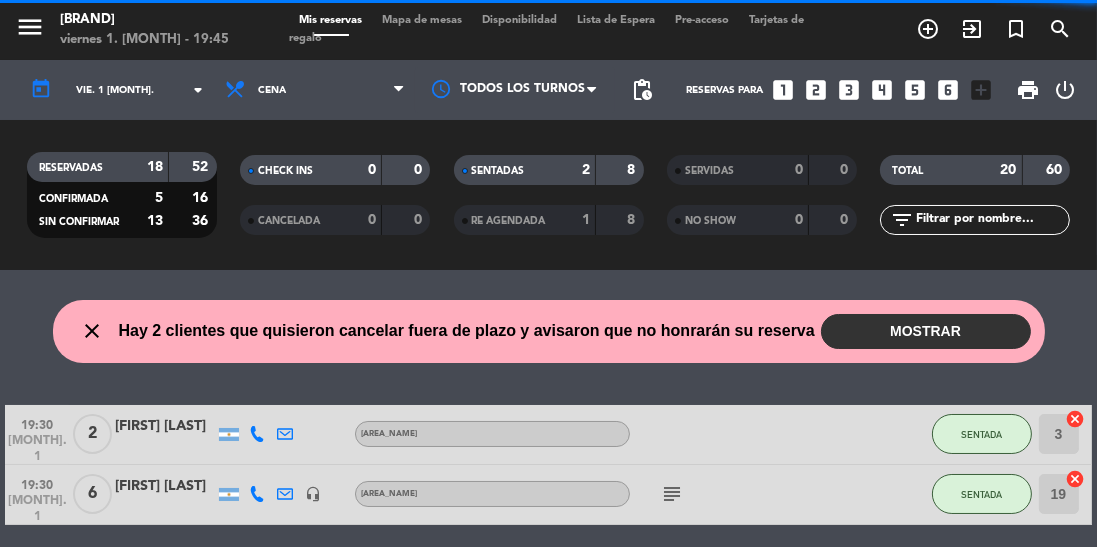 scroll, scrollTop: 81, scrollLeft: 0, axis: vertical 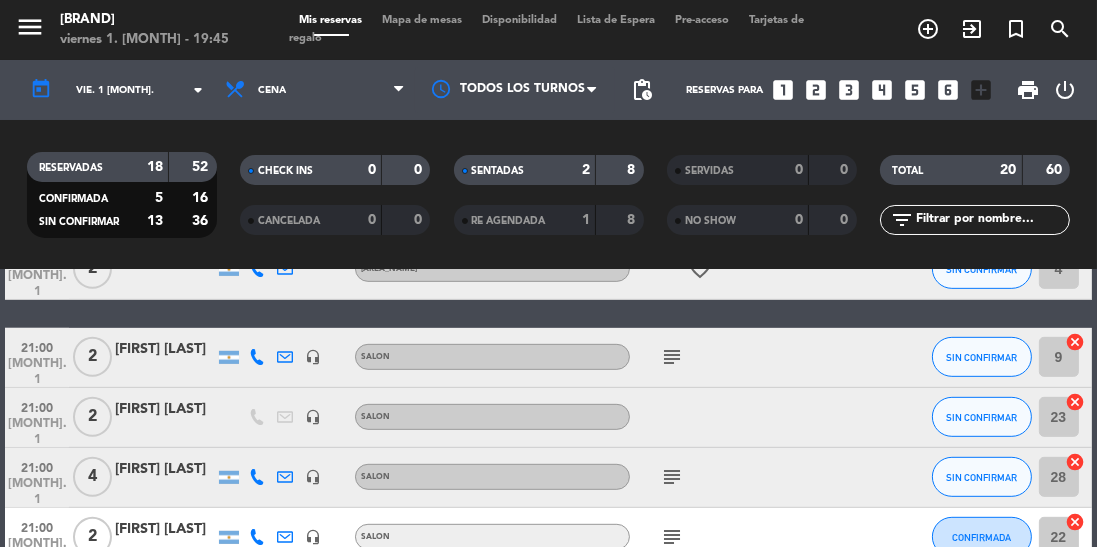 click on "cancel" 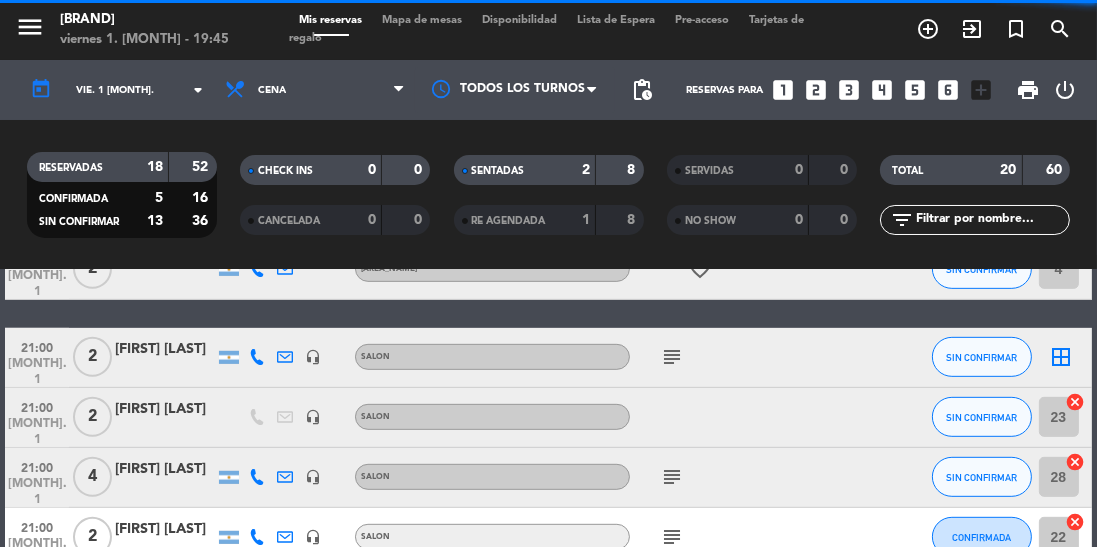 click on "border_all" 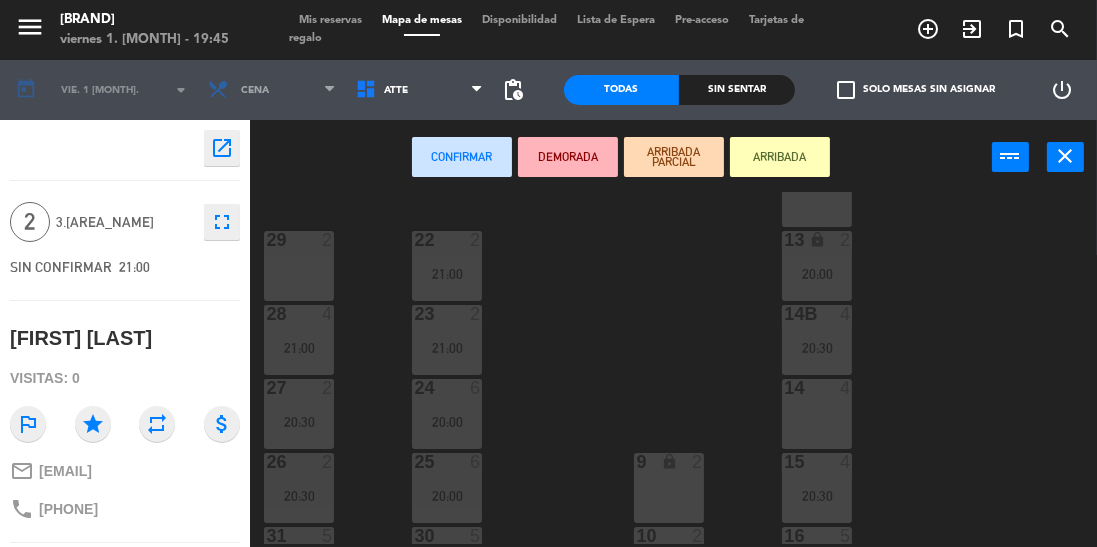 scroll, scrollTop: 217, scrollLeft: 0, axis: vertical 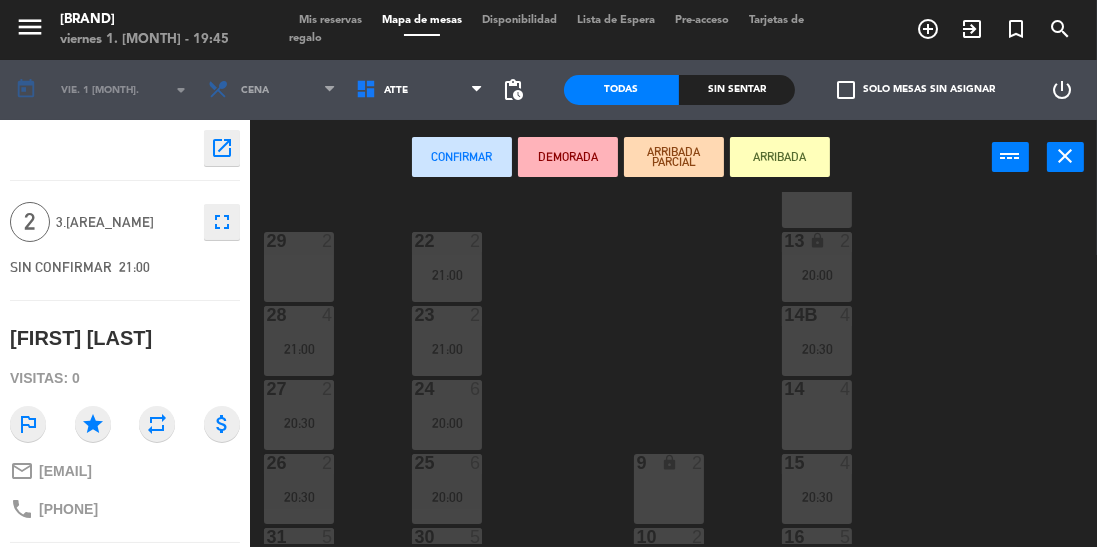 click at bounding box center (299, 241) 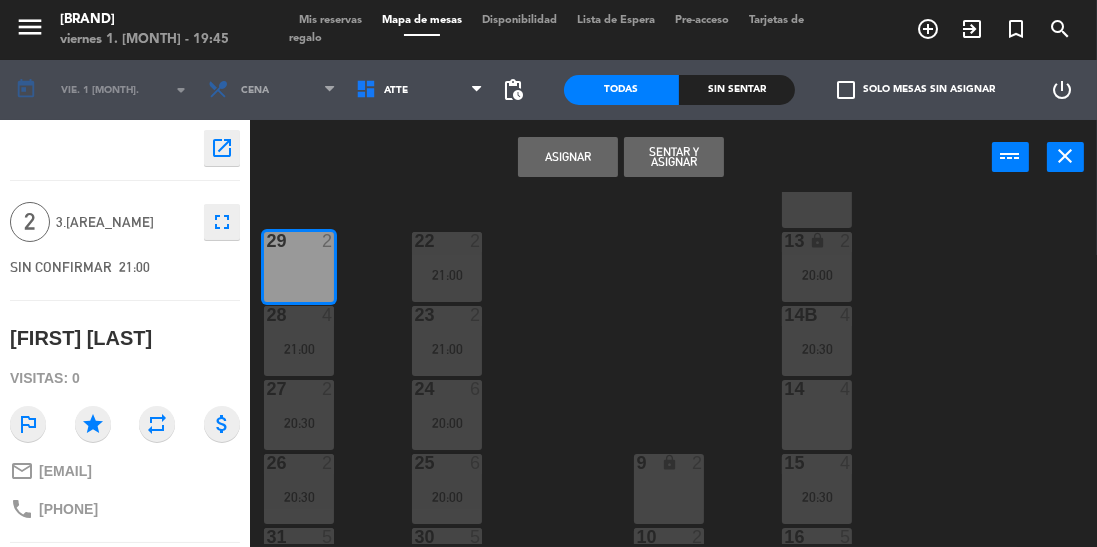 click on "Asignar" at bounding box center (568, 157) 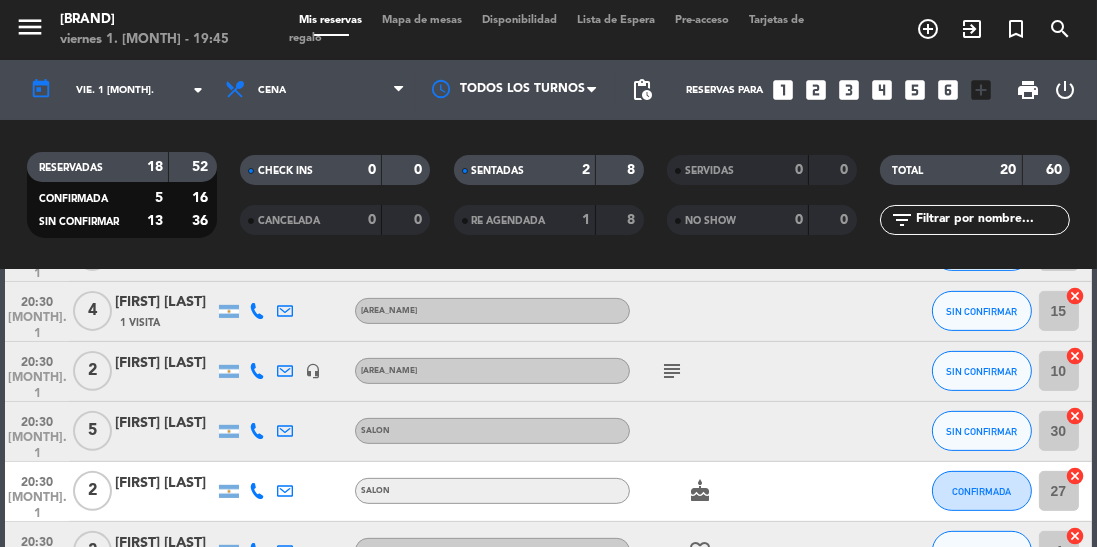 scroll, scrollTop: 877, scrollLeft: 0, axis: vertical 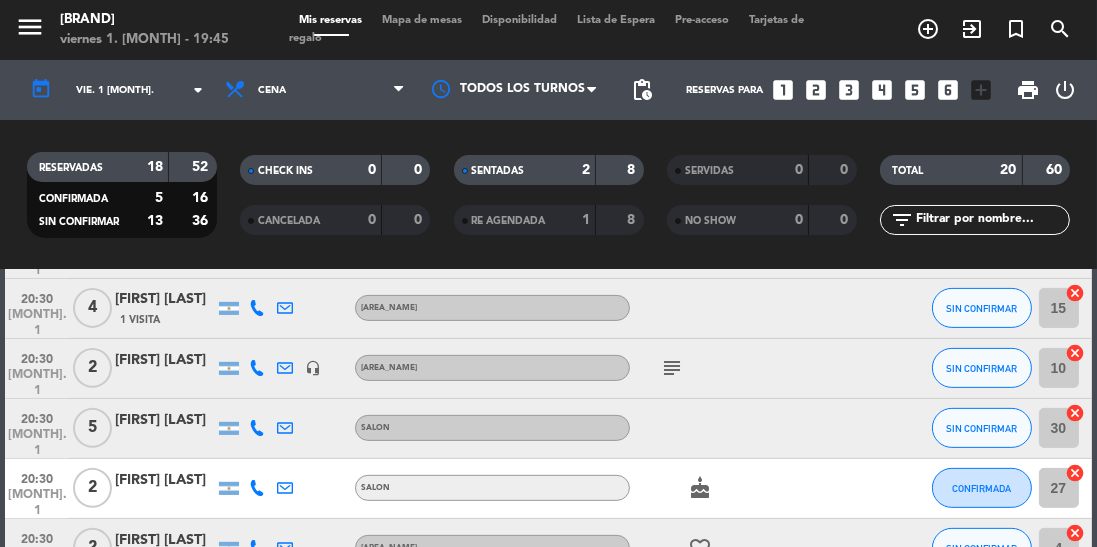 click on "27" 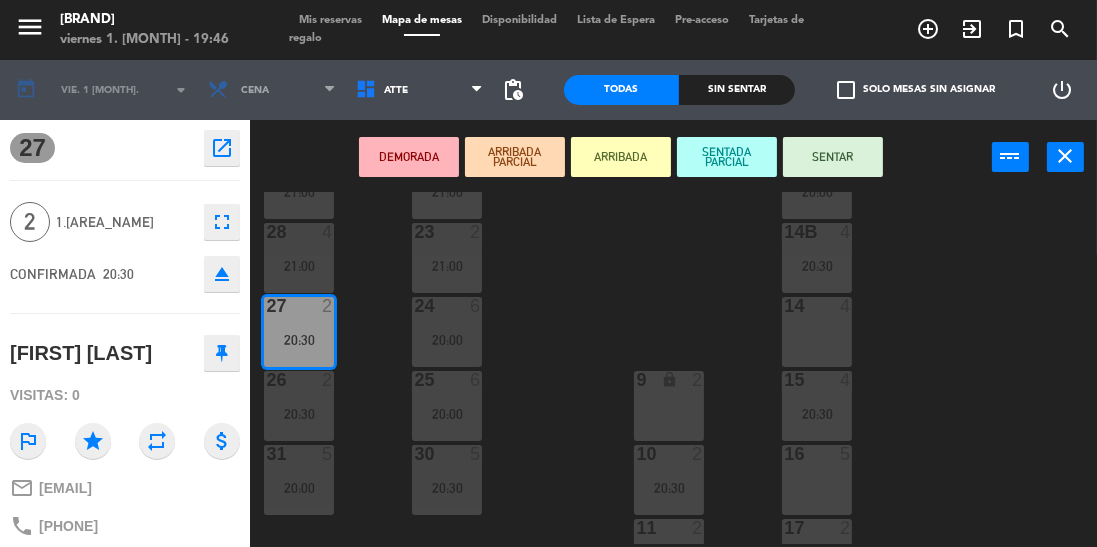 scroll, scrollTop: 300, scrollLeft: 0, axis: vertical 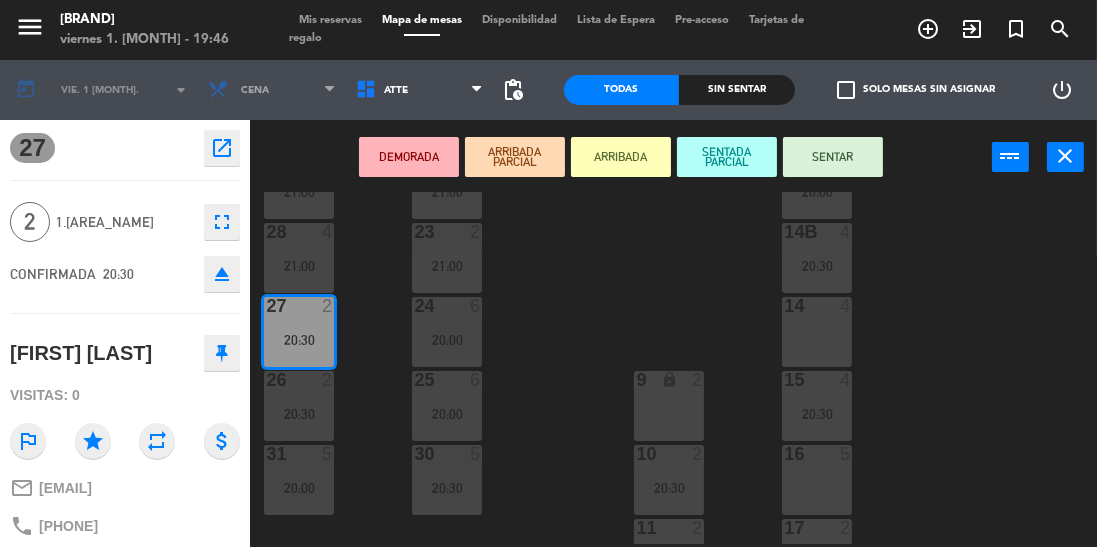 click on "21:00" at bounding box center (299, 266) 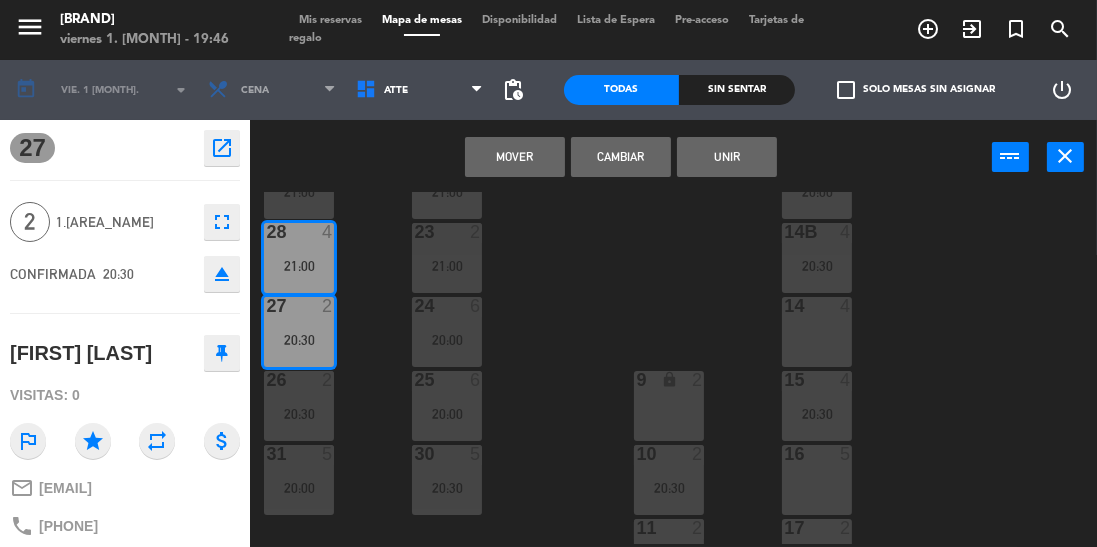click on "Mover" at bounding box center (515, 157) 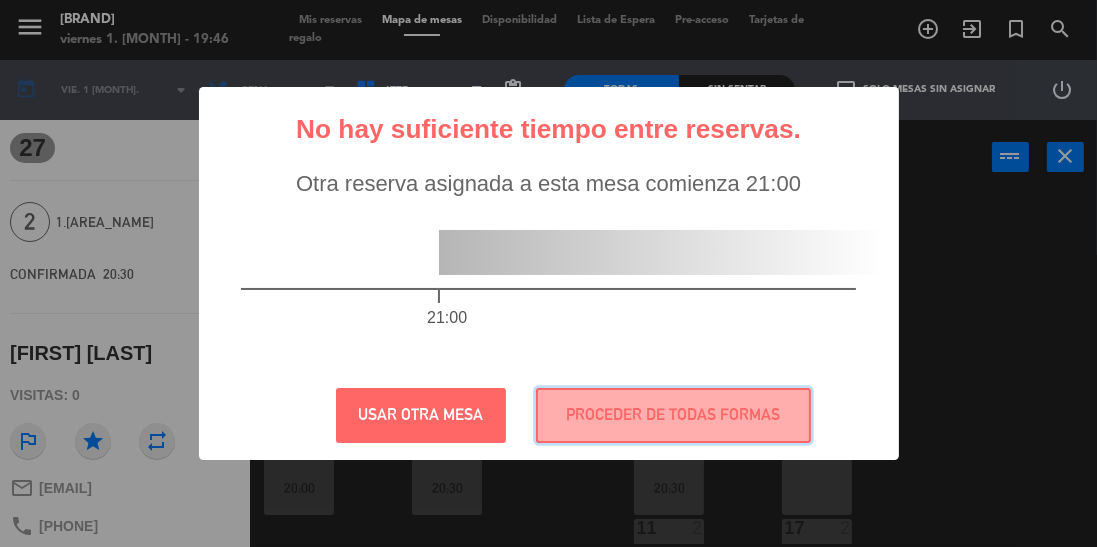 click on "PROCEDER DE TODAS FORMAS" at bounding box center (673, 415) 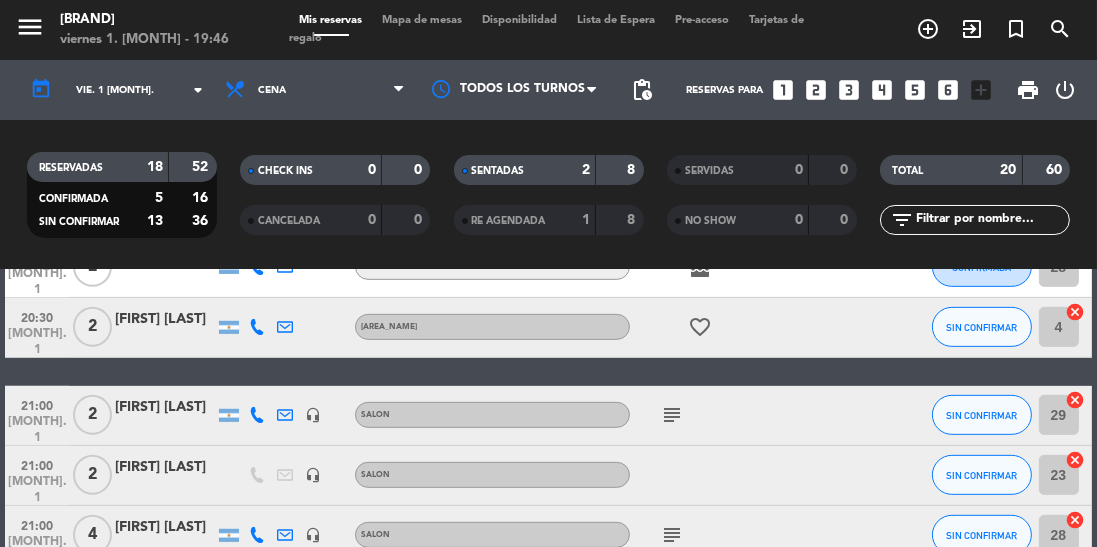 scroll, scrollTop: 1098, scrollLeft: 0, axis: vertical 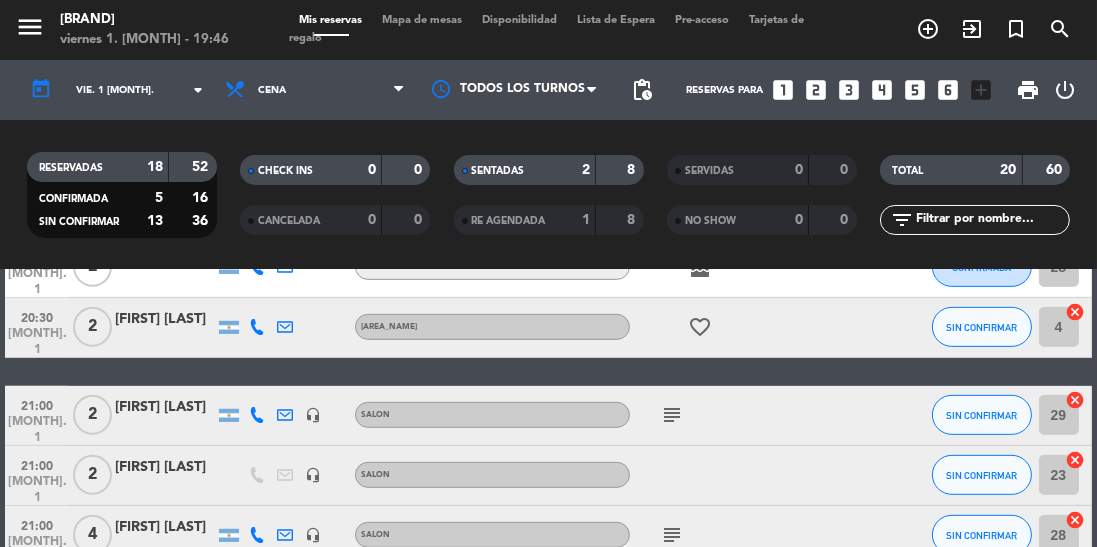 click on "28" 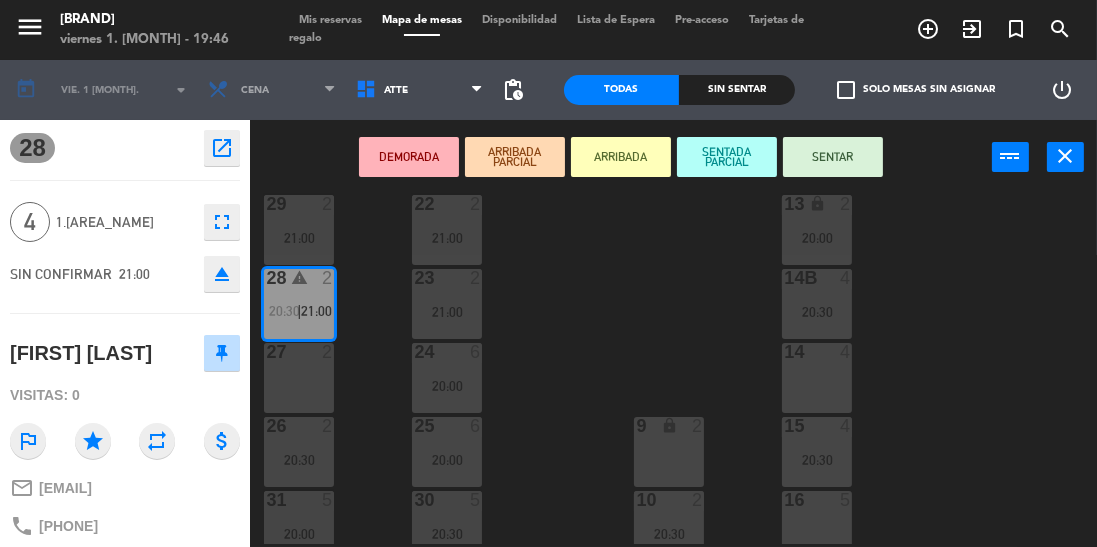 scroll, scrollTop: 269, scrollLeft: 0, axis: vertical 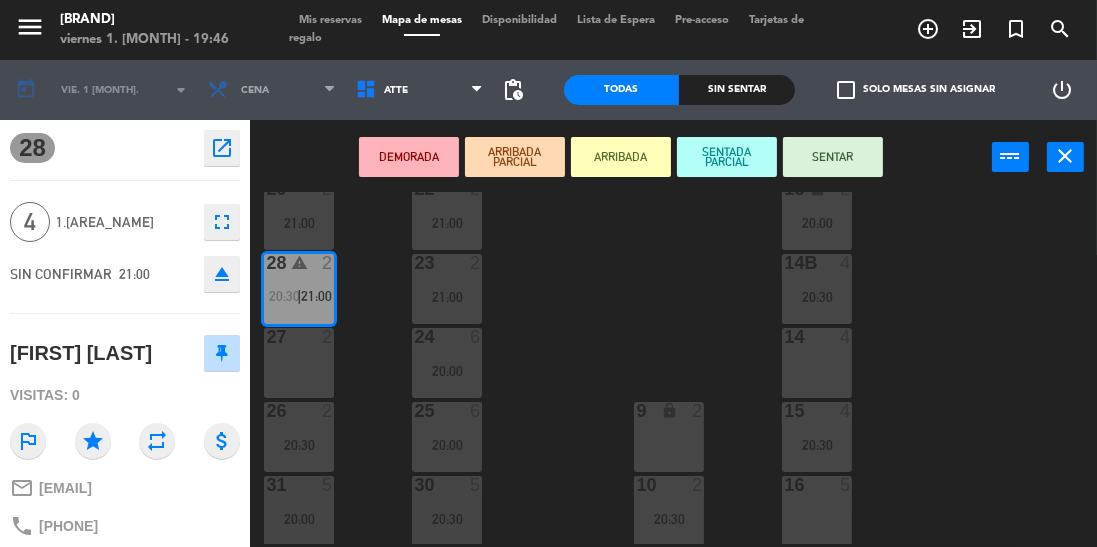 click on "27  2" at bounding box center [299, 363] 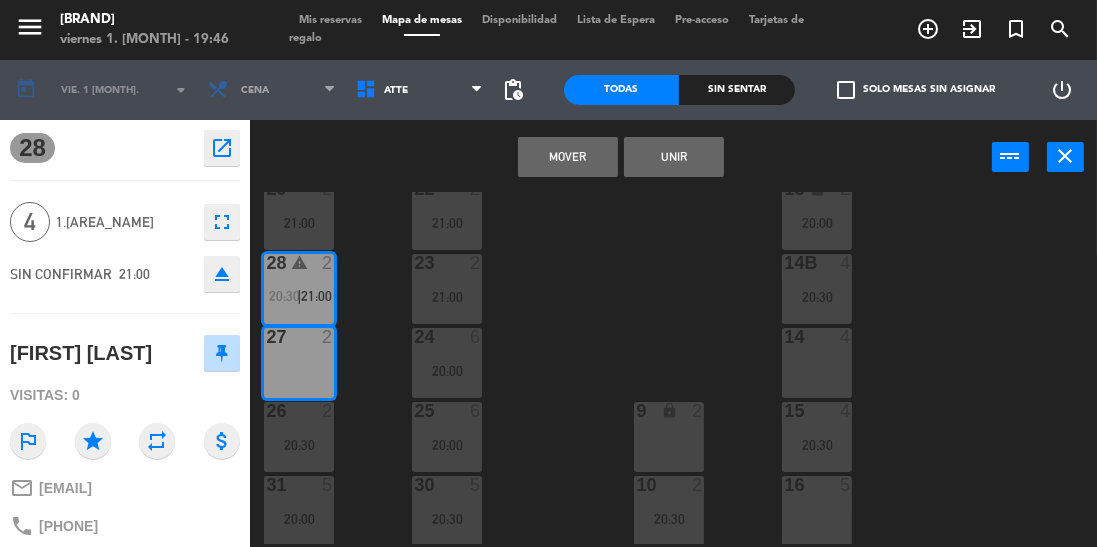 click on "Mover" at bounding box center [568, 157] 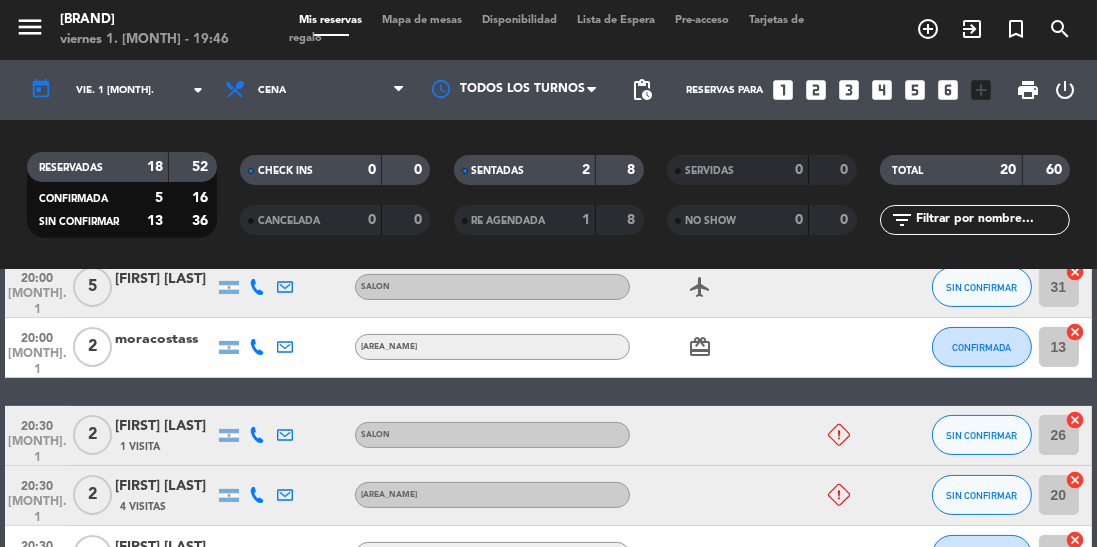 scroll, scrollTop: 522, scrollLeft: 0, axis: vertical 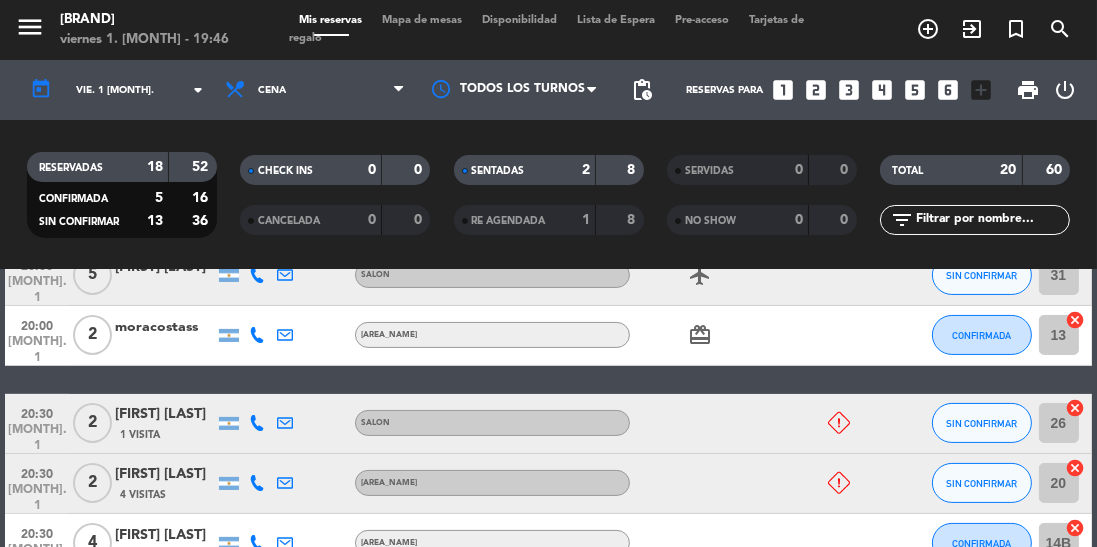 click on "26" 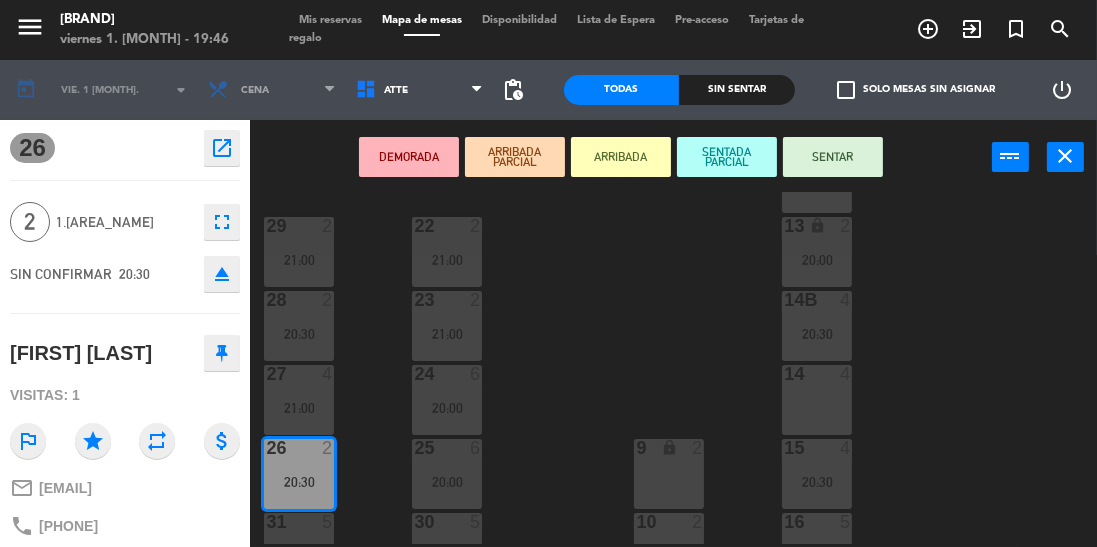 scroll, scrollTop: 234, scrollLeft: 0, axis: vertical 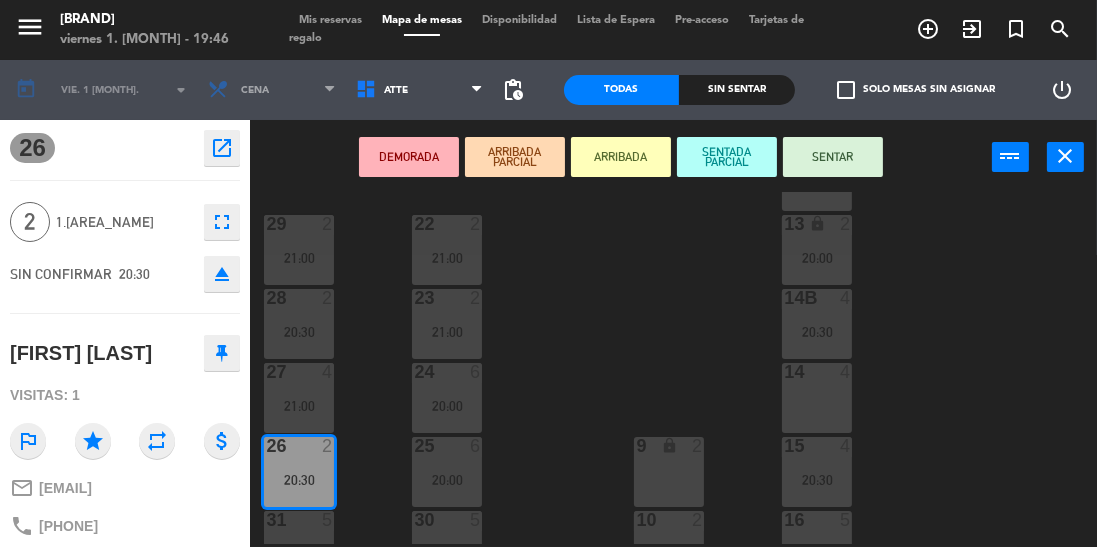 click on "24  6   20:00" at bounding box center (447, 398) 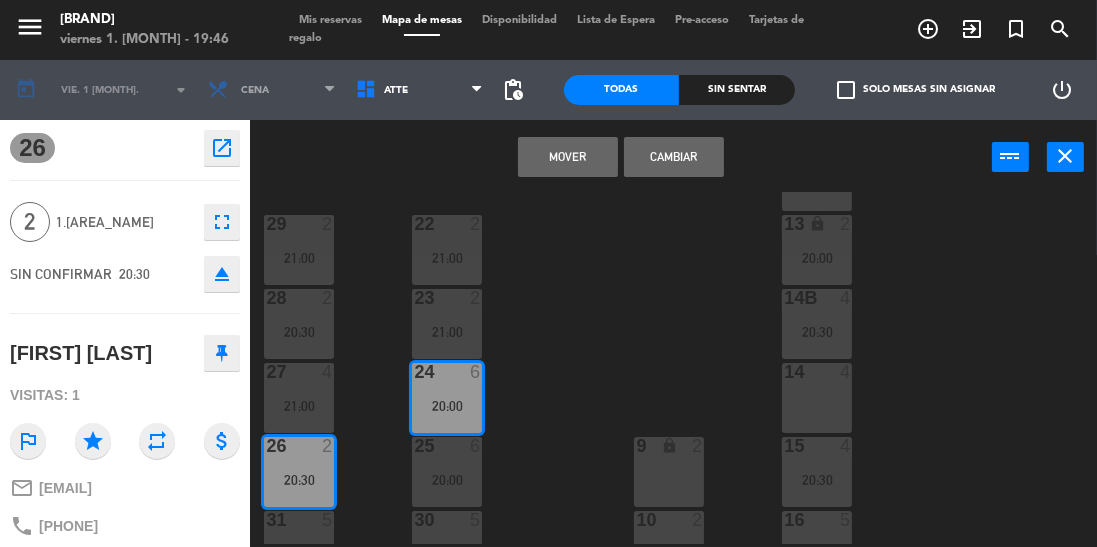 click on "Mover" at bounding box center (568, 157) 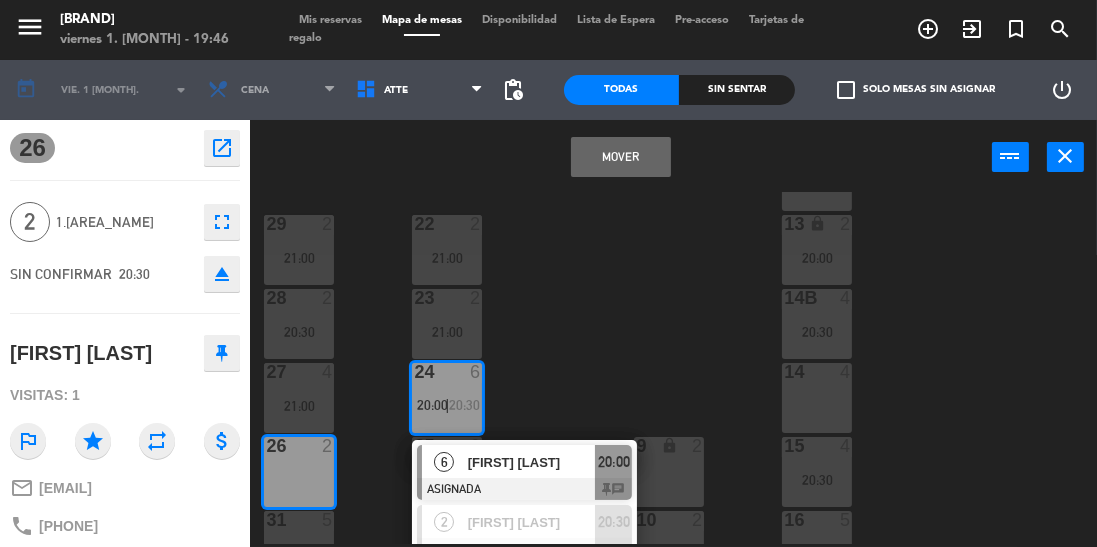 scroll, scrollTop: 0, scrollLeft: 0, axis: both 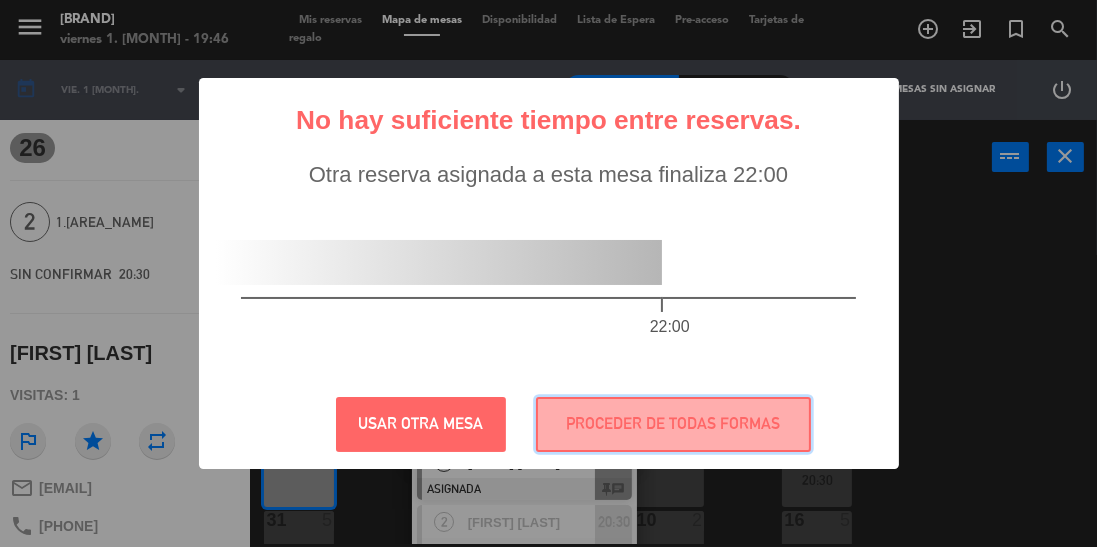 click on "PROCEDER DE TODAS FORMAS" at bounding box center (673, 424) 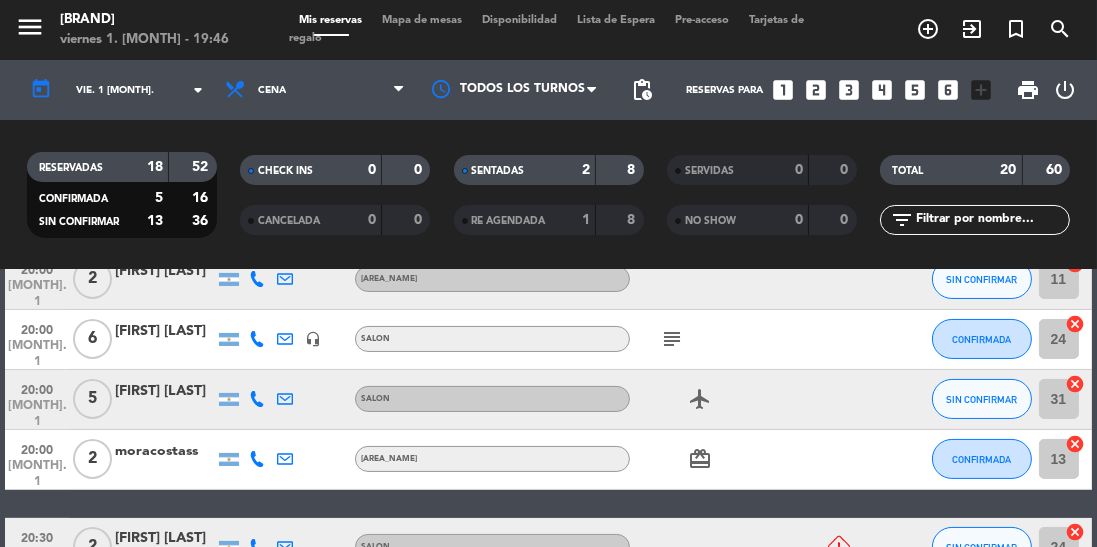 scroll, scrollTop: 408, scrollLeft: 0, axis: vertical 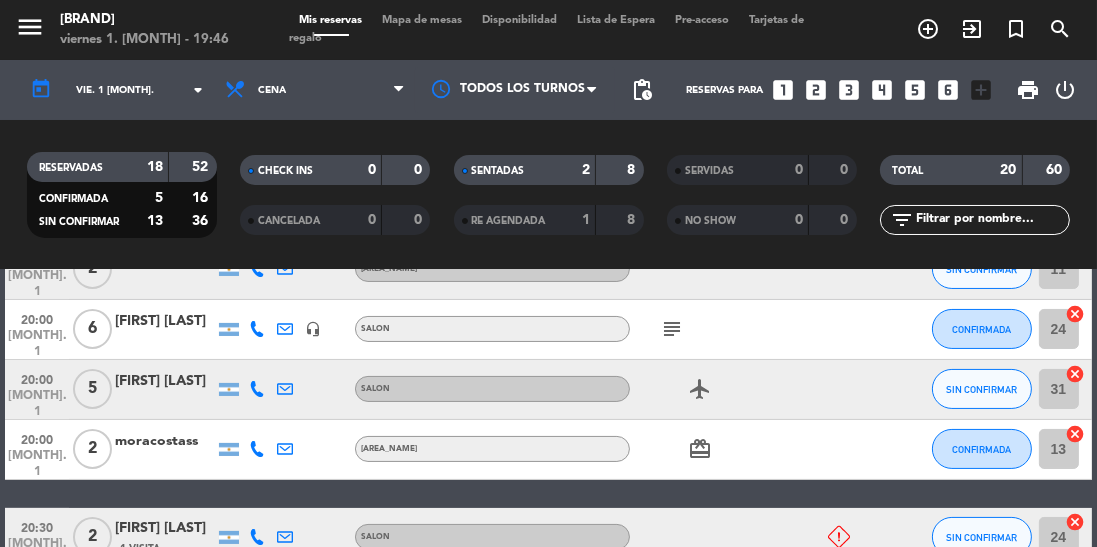 click on "24" 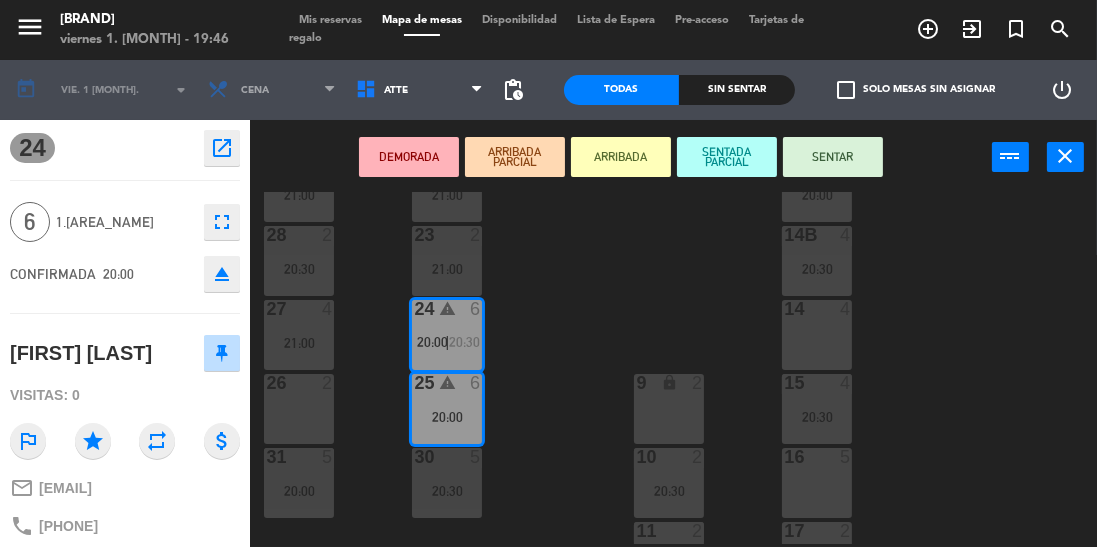 scroll, scrollTop: 315, scrollLeft: 0, axis: vertical 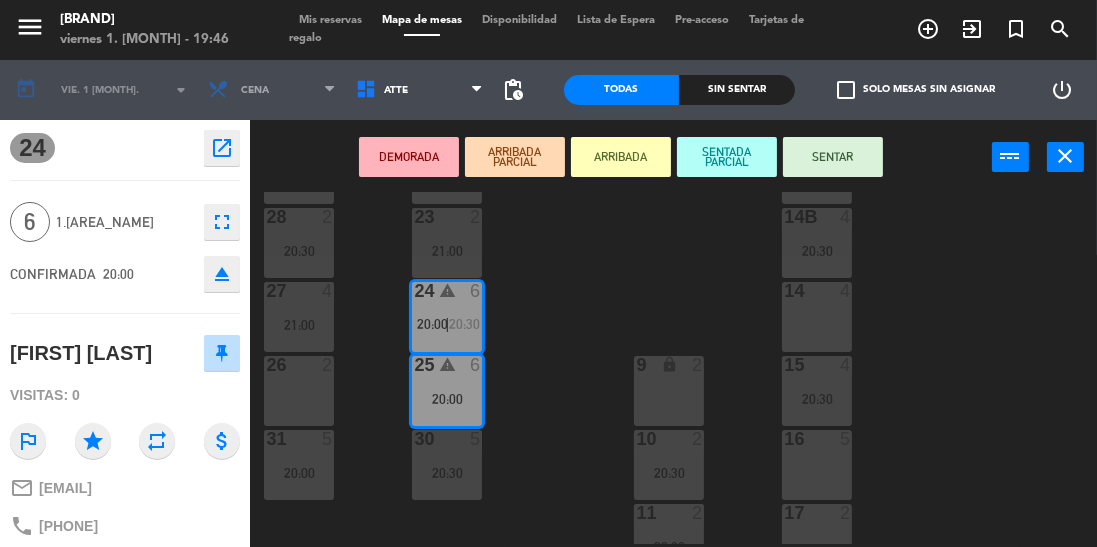 click on "24 warning  6" at bounding box center [447, 292] 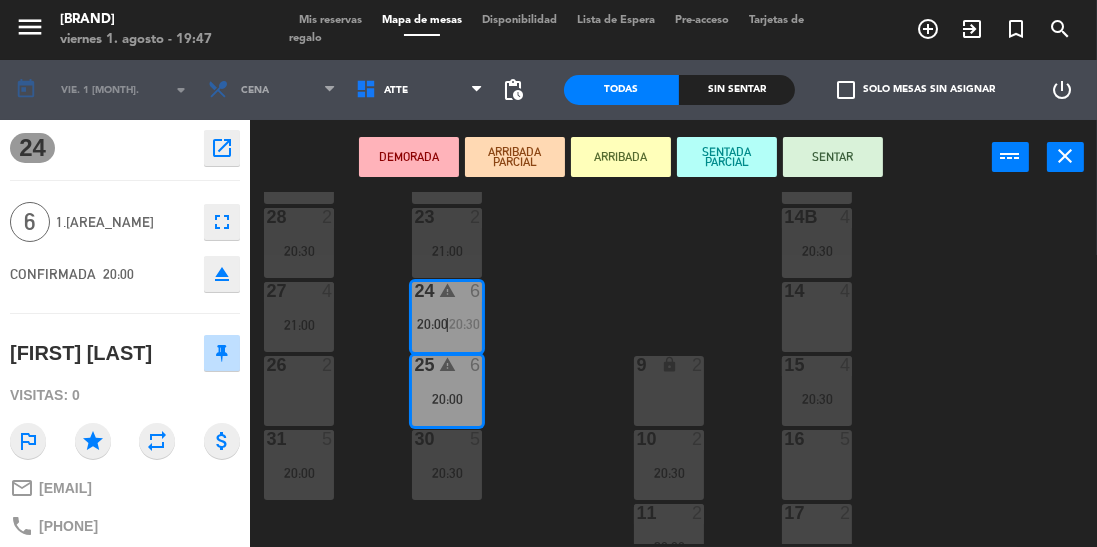click on "23  2   21:00" at bounding box center (447, 243) 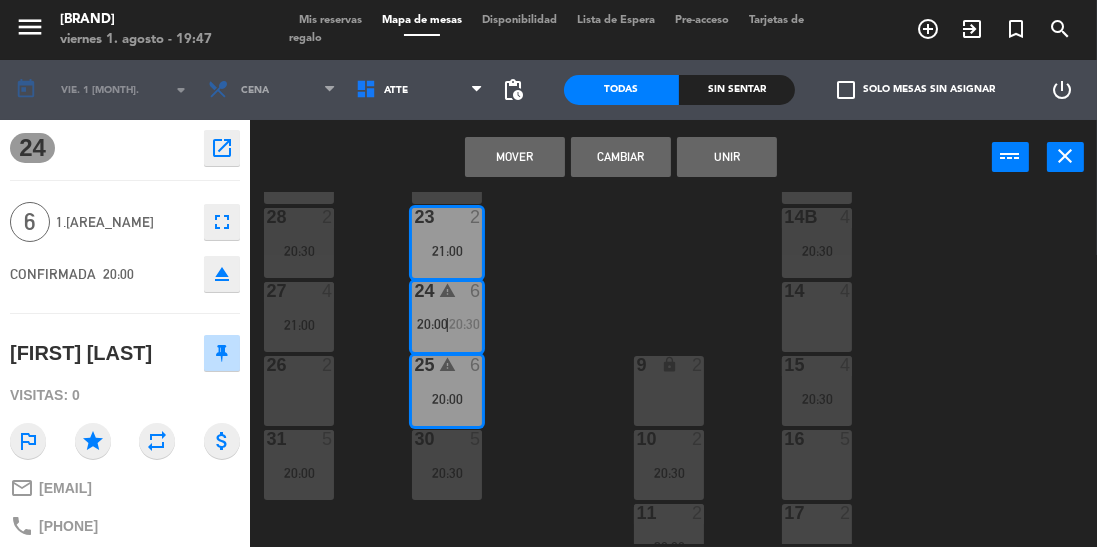 click on "21:00" at bounding box center (447, 251) 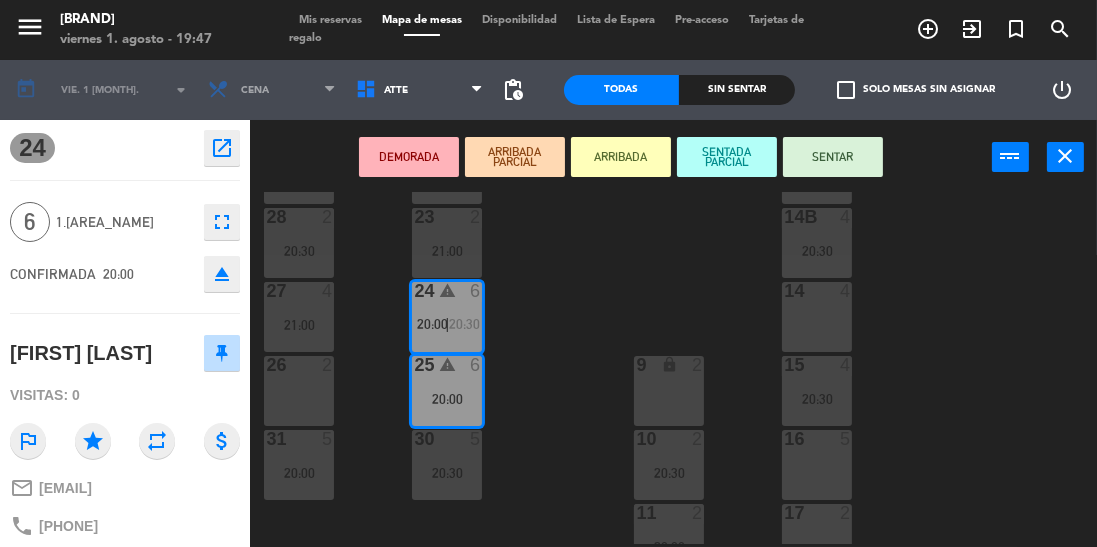 click on "20:00" at bounding box center (432, 324) 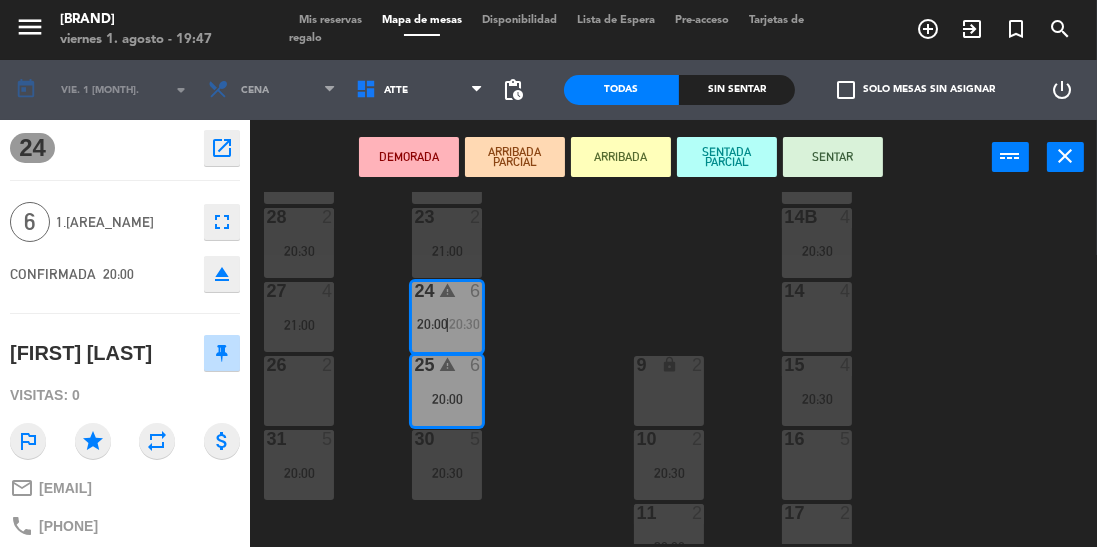 click on "close" at bounding box center [1066, 156] 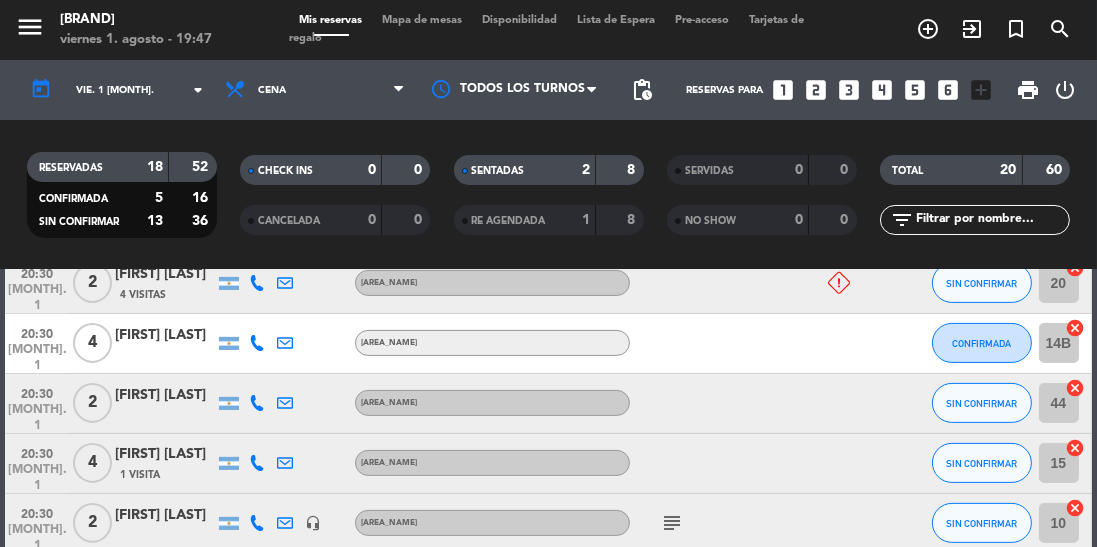 scroll, scrollTop: 720, scrollLeft: 0, axis: vertical 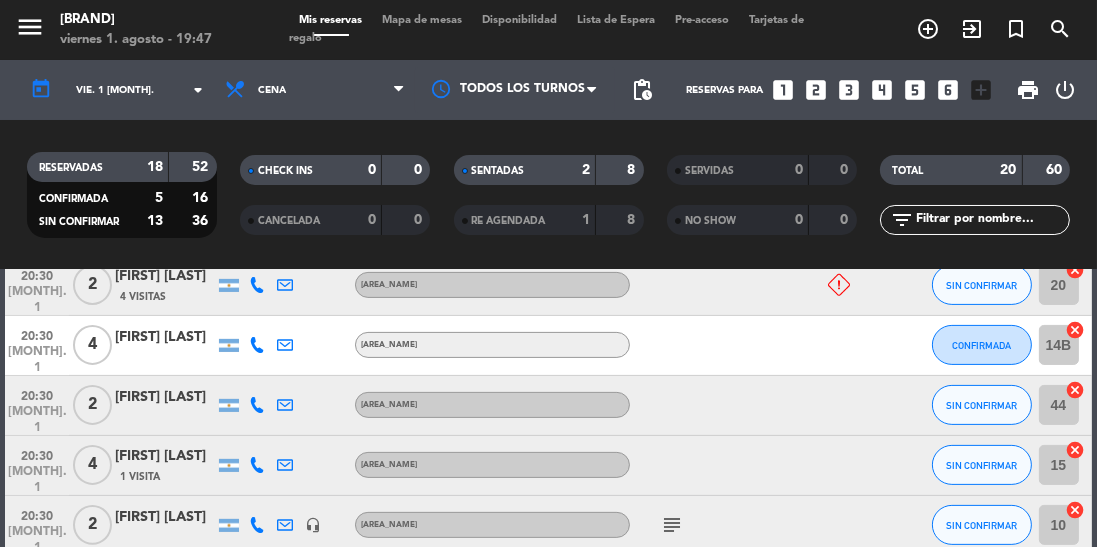 click on "cancel" 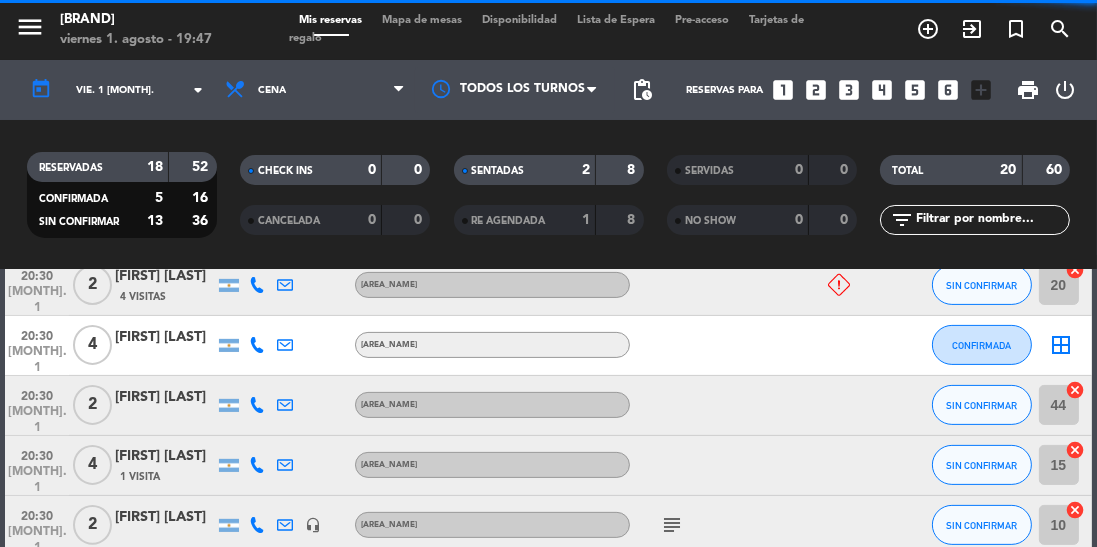 click on "border_all" 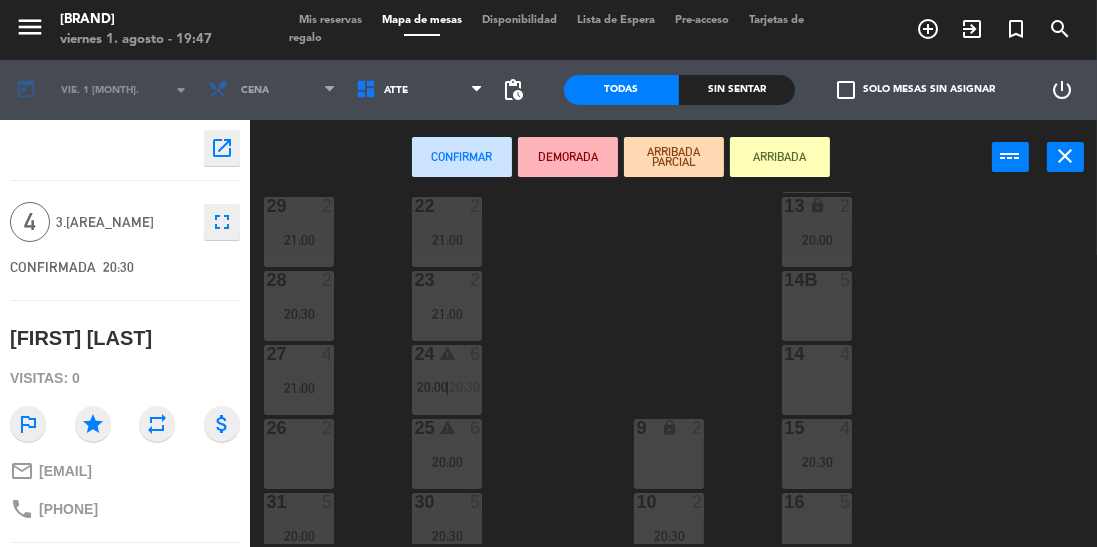 scroll, scrollTop: 262, scrollLeft: 0, axis: vertical 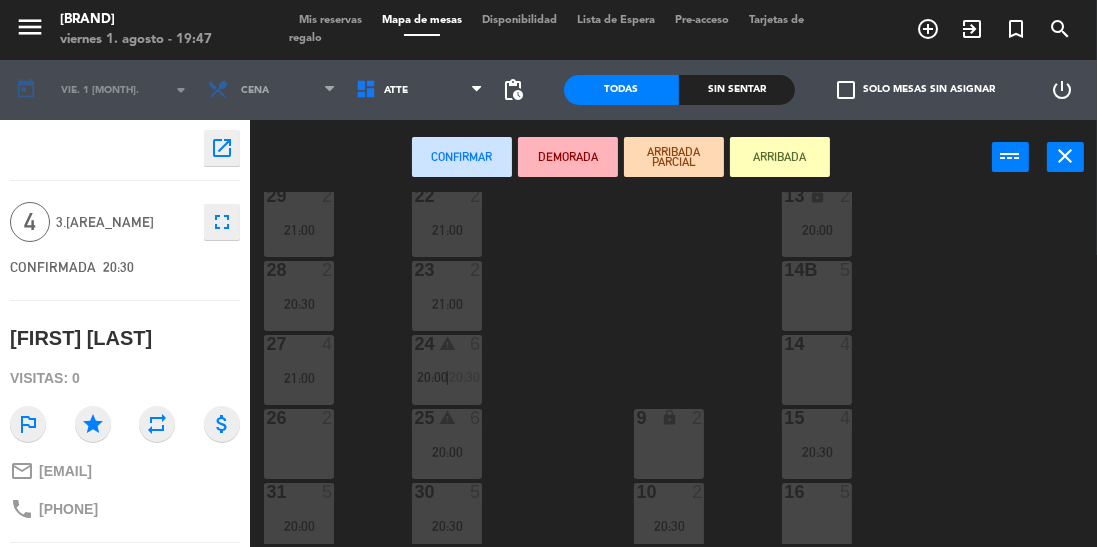 click on "14  4" at bounding box center (817, 370) 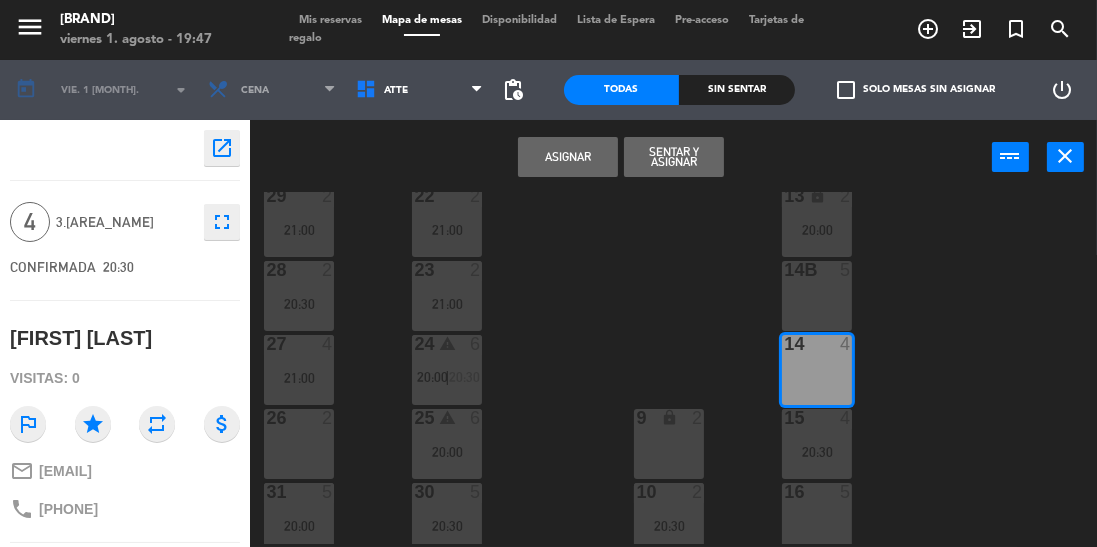 click on "Asignar" at bounding box center (568, 157) 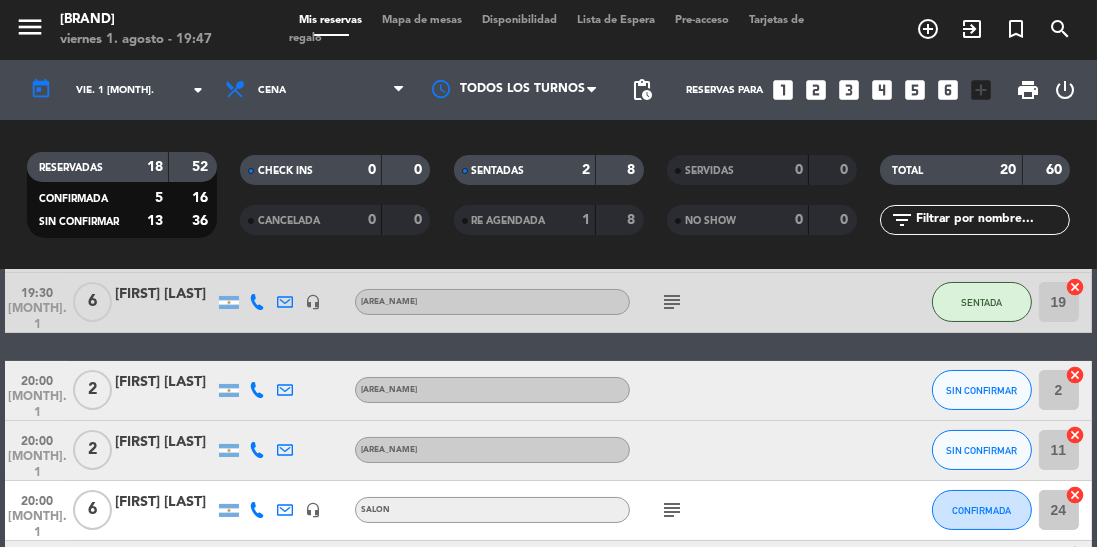 scroll, scrollTop: 258, scrollLeft: 0, axis: vertical 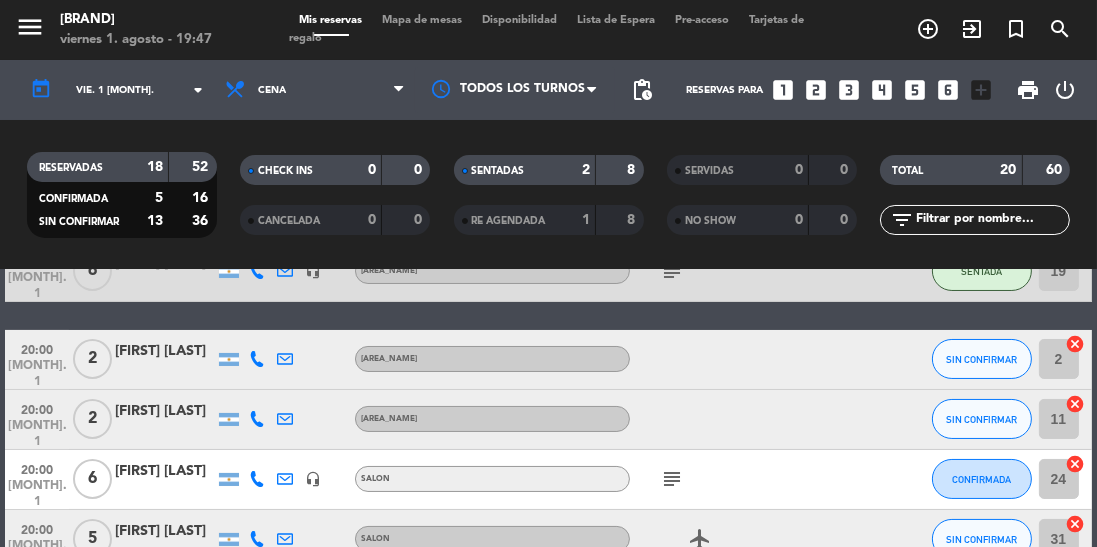 click on "Mapa de mesas" at bounding box center [422, 20] 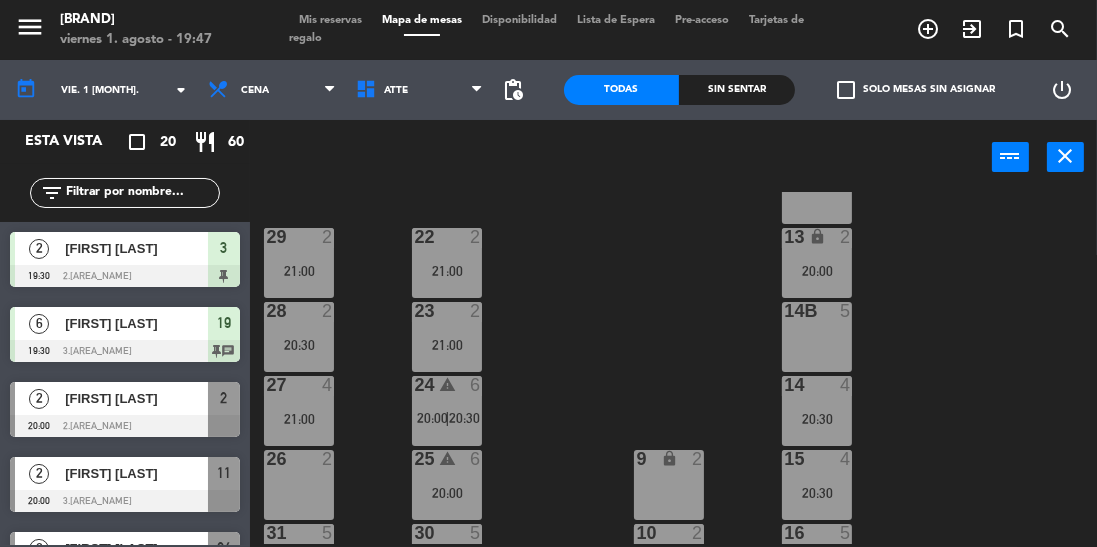 scroll, scrollTop: 218, scrollLeft: 0, axis: vertical 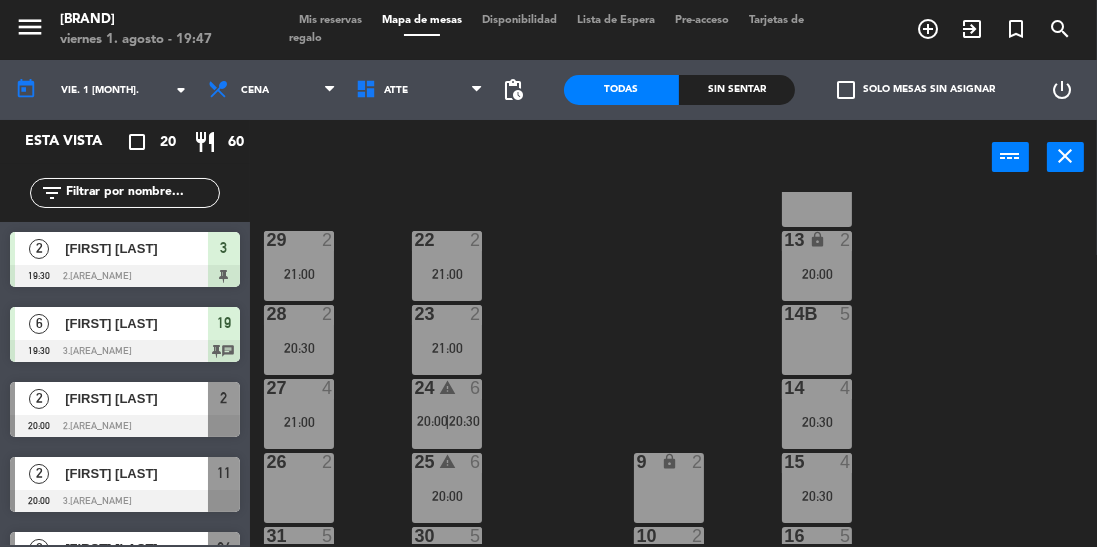 click on "Mis reservas" at bounding box center [330, 20] 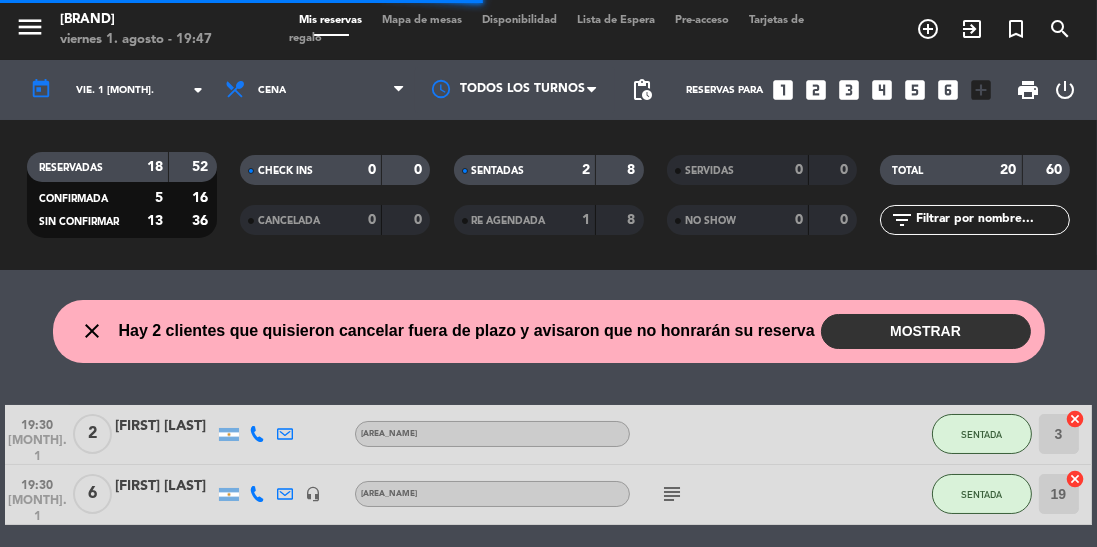 click on "Mapa de mesas" at bounding box center (422, 20) 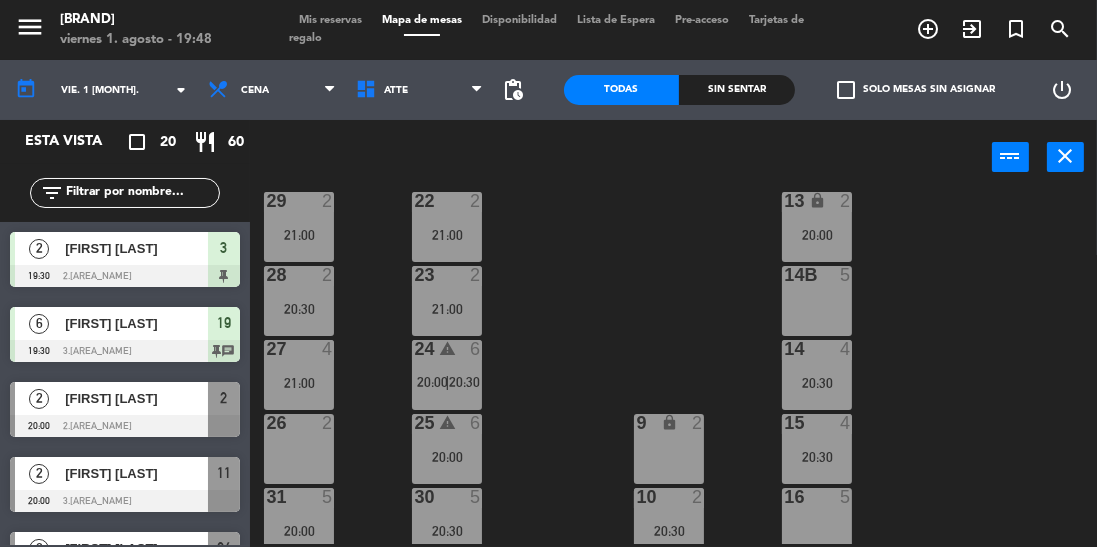scroll, scrollTop: 245, scrollLeft: 0, axis: vertical 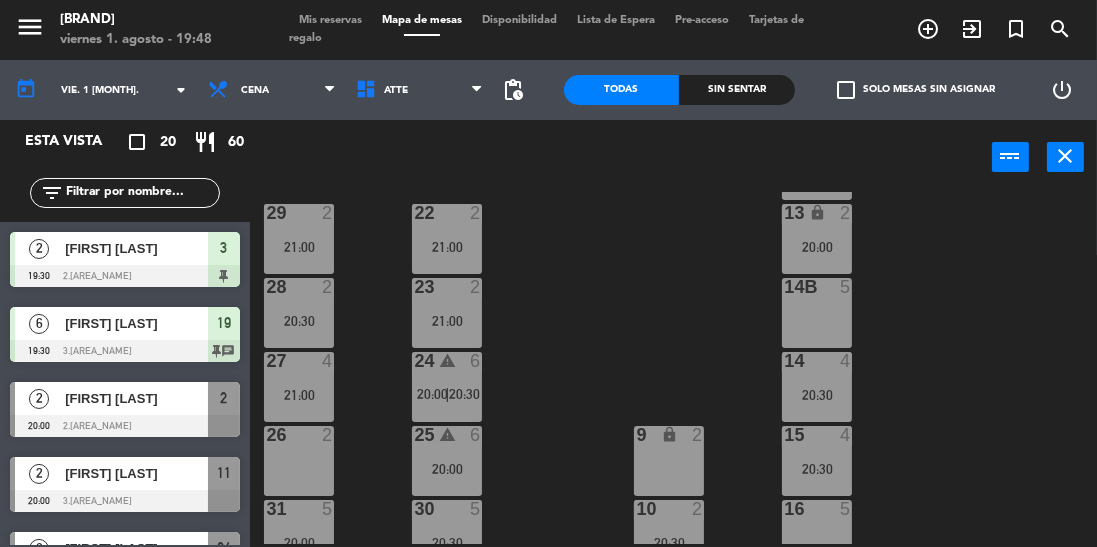 click on "Mis reservas" at bounding box center (330, 20) 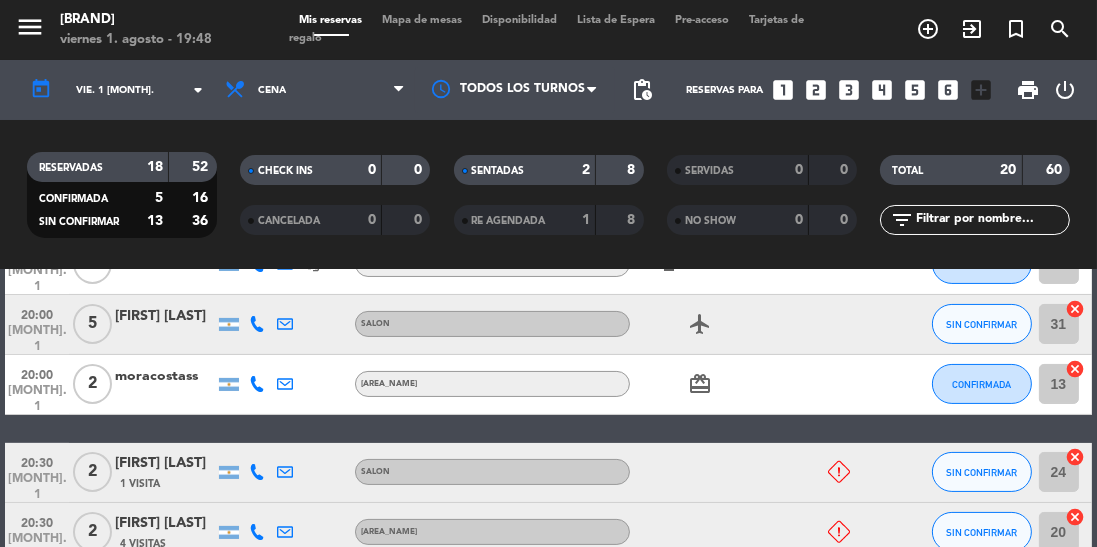 scroll, scrollTop: 476, scrollLeft: 0, axis: vertical 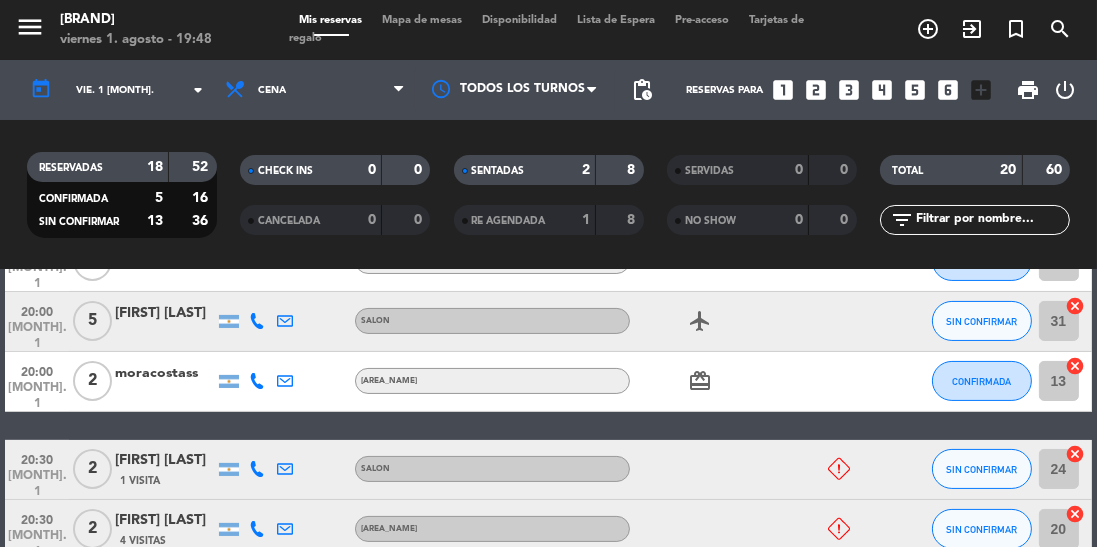 click on "cancel" 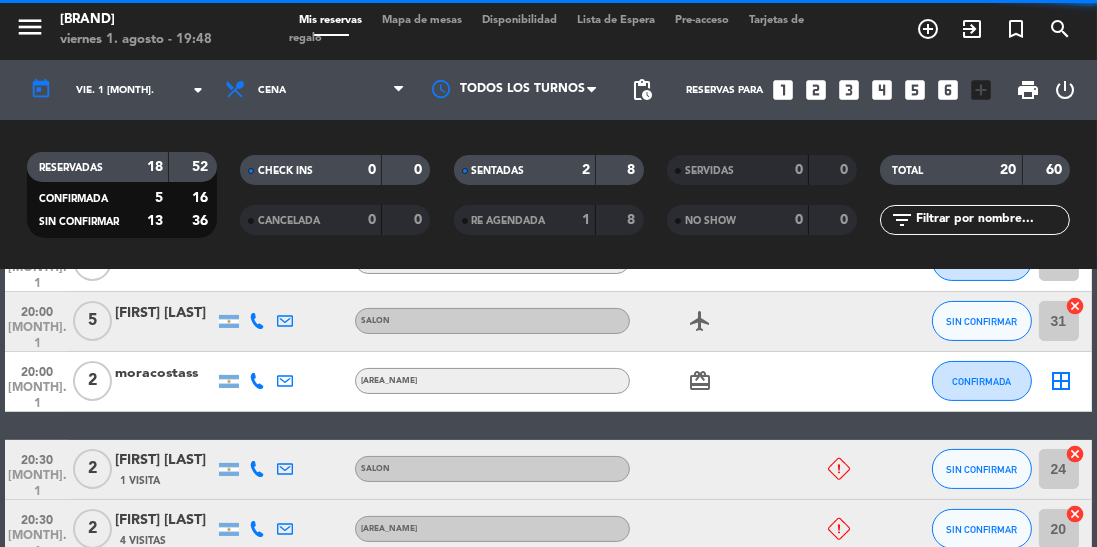 click on "border_all" 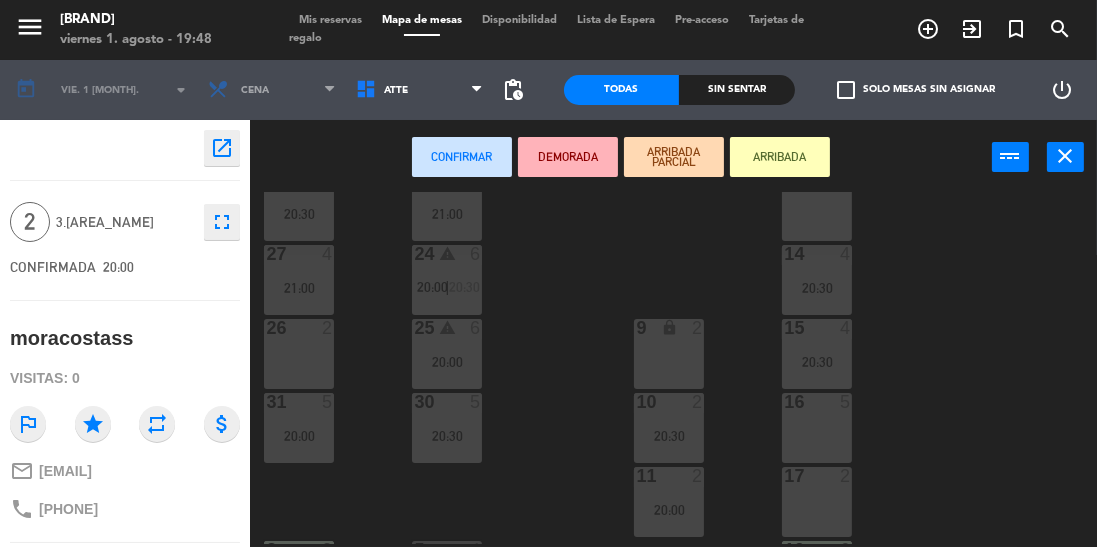 scroll, scrollTop: 356, scrollLeft: 0, axis: vertical 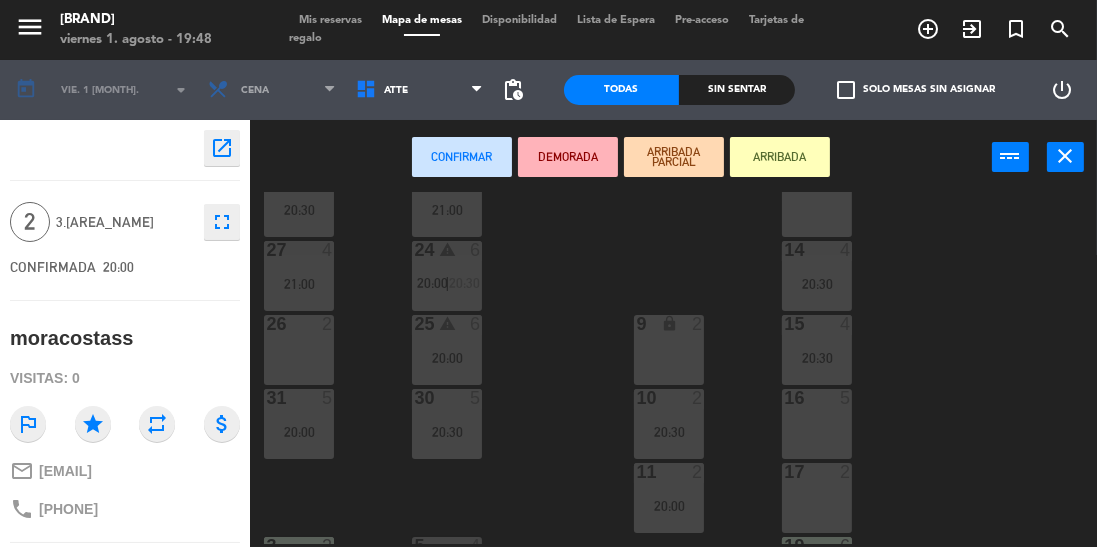 click on "9 lock  2" at bounding box center (669, 350) 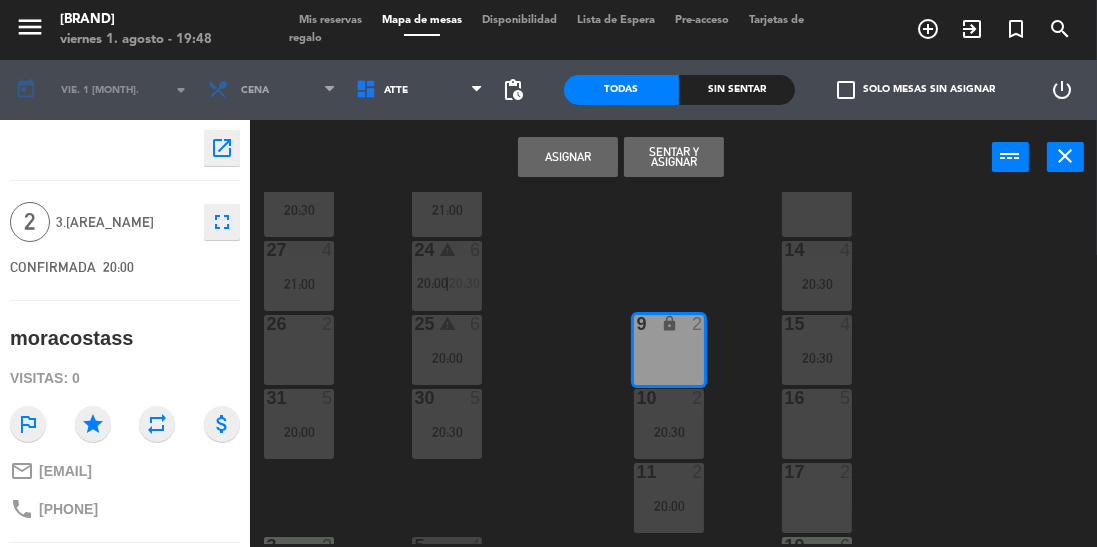 click on "Asignar" at bounding box center (568, 157) 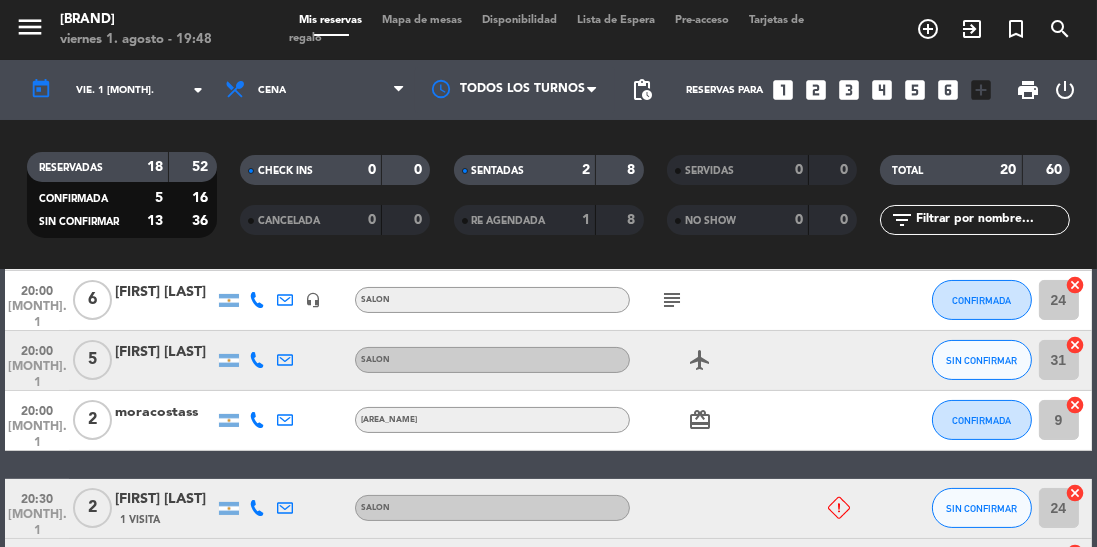 scroll, scrollTop: 0, scrollLeft: 0, axis: both 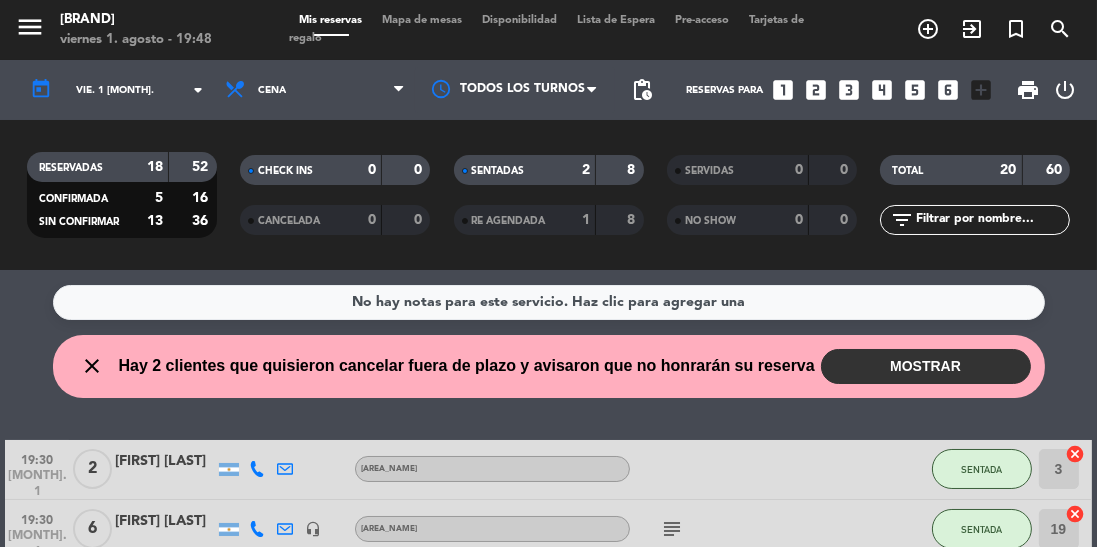 click on "Mapa de mesas" at bounding box center [422, 20] 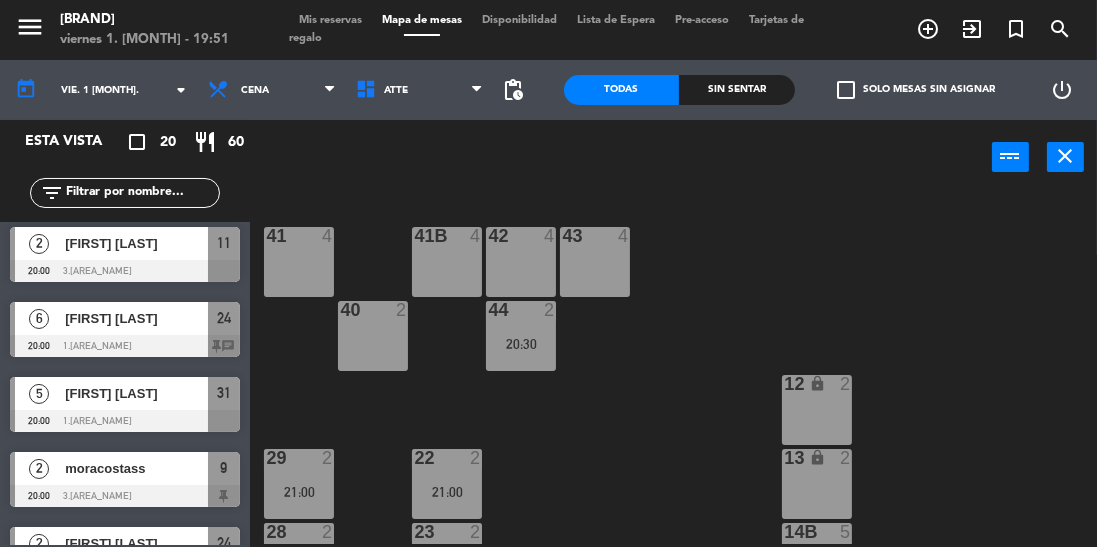 scroll, scrollTop: 236, scrollLeft: 0, axis: vertical 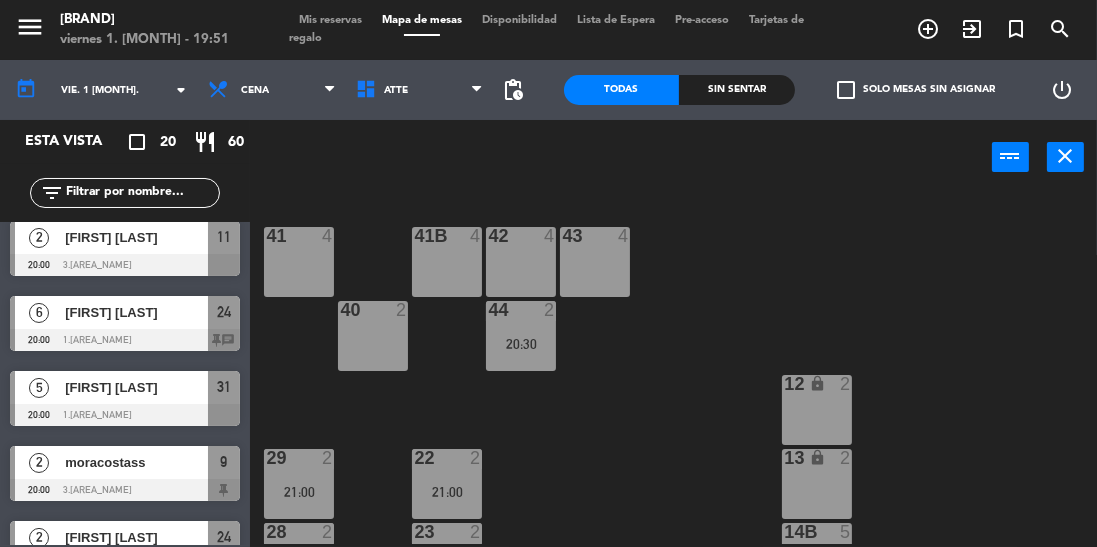 click on "[FIRST] [LAST]" at bounding box center [135, 312] 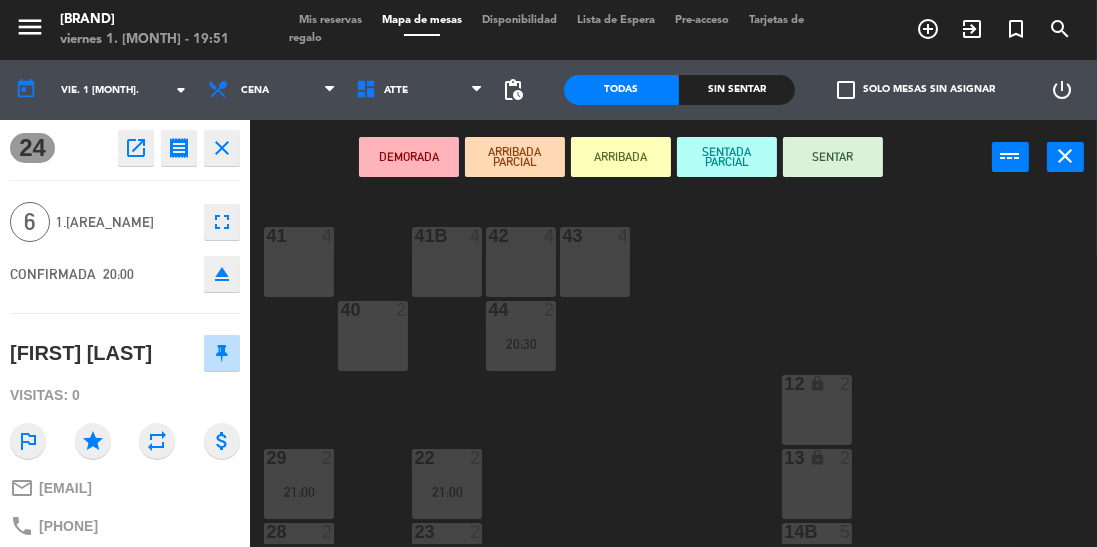 click on "SENTAR" at bounding box center (833, 157) 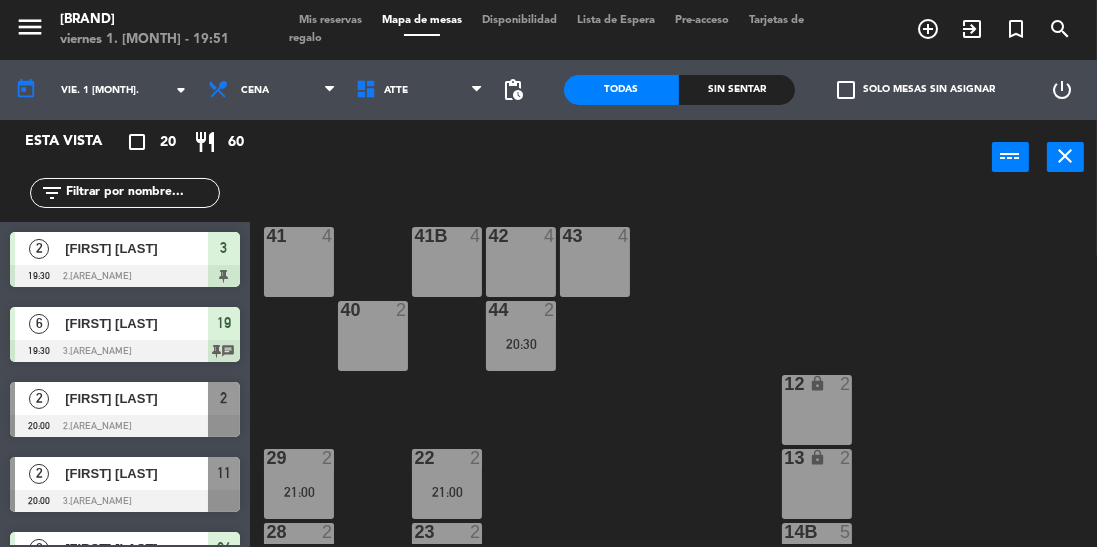 scroll, scrollTop: 0, scrollLeft: 0, axis: both 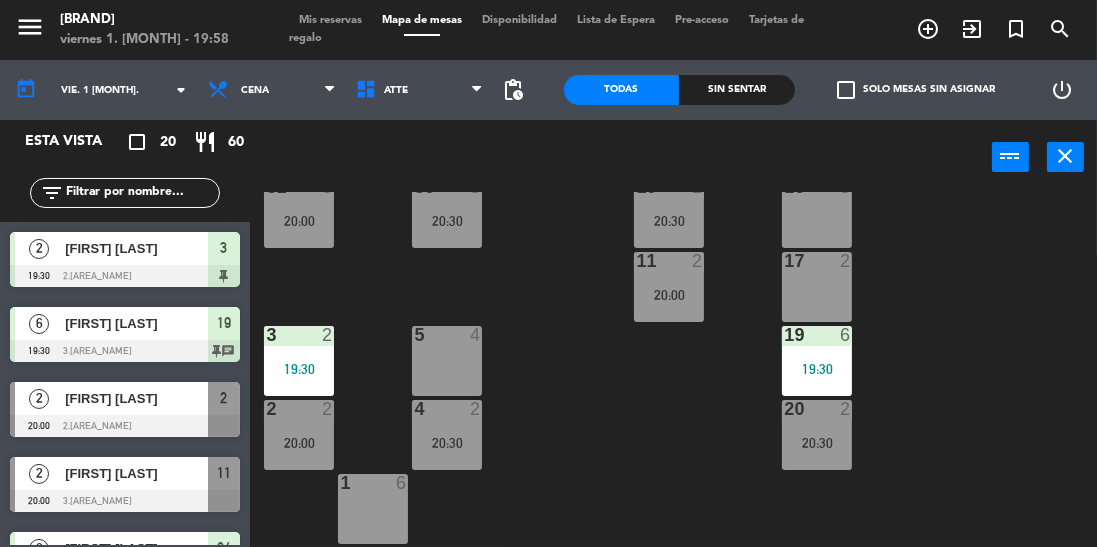 click on "43  4  42  4  41  4  41B  4  44  2   20:30  40  2  12 lock  2  13 lock  2  29  2   21:00  22  2   21:00  14B  5  28  2   20:30  23  2   21:00  14  4   20:30  27  4   21:00  24 warning  6   20:00    |    20:30     9 lock  2   20:00  15  4   20:30  26  2  25 warning  6   20:00  10  2   20:30  16  5  31  5   20:00  30  5   20:30  11  2   20:00  17  2  19  6   19:30  5  4  3  2   19:30  20  2   20:30  4  2   20:30  2  2   20:00  1" 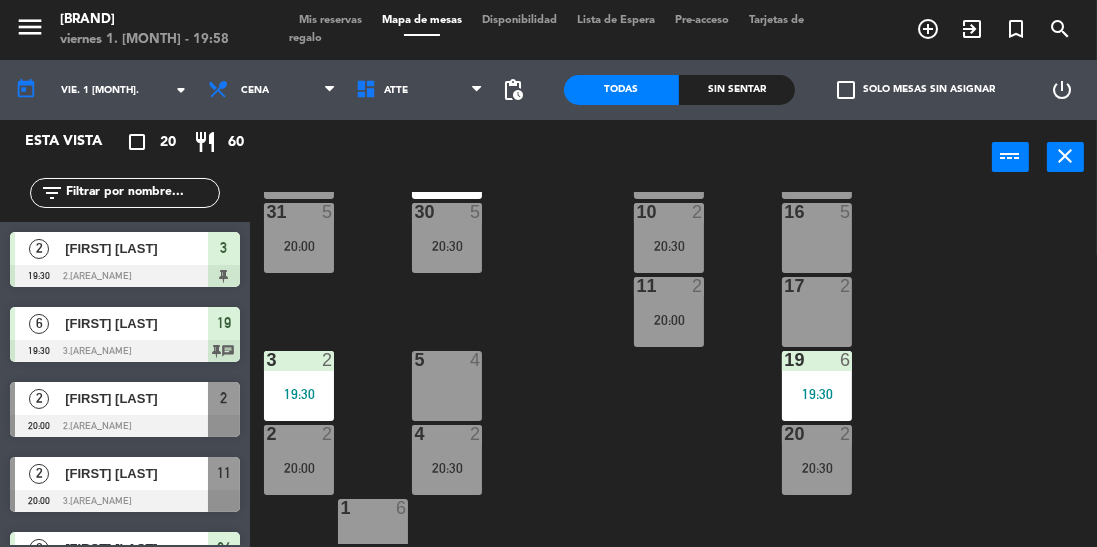 scroll, scrollTop: 567, scrollLeft: 0, axis: vertical 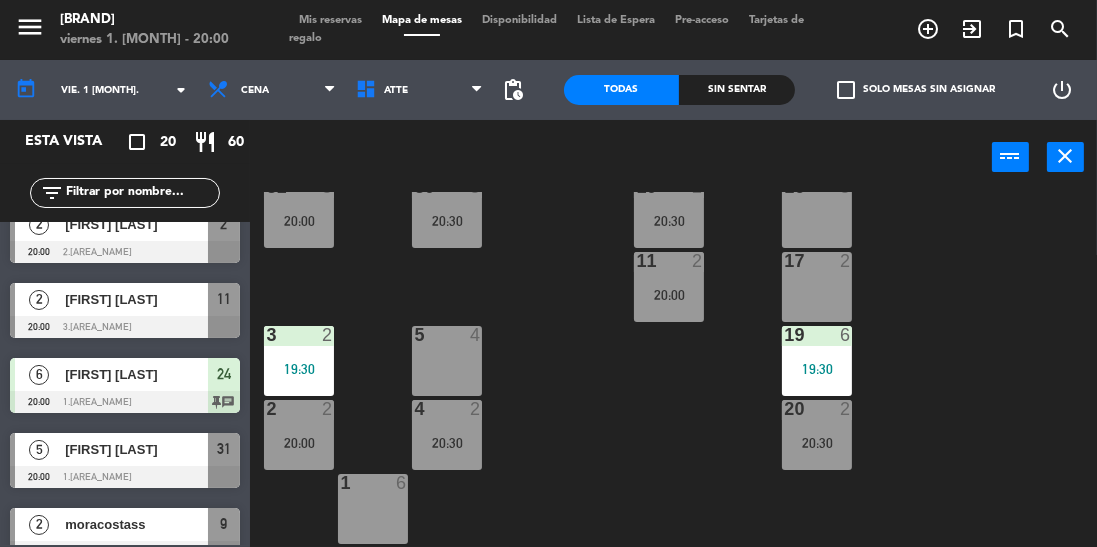 click on "moracostass" at bounding box center (136, 524) 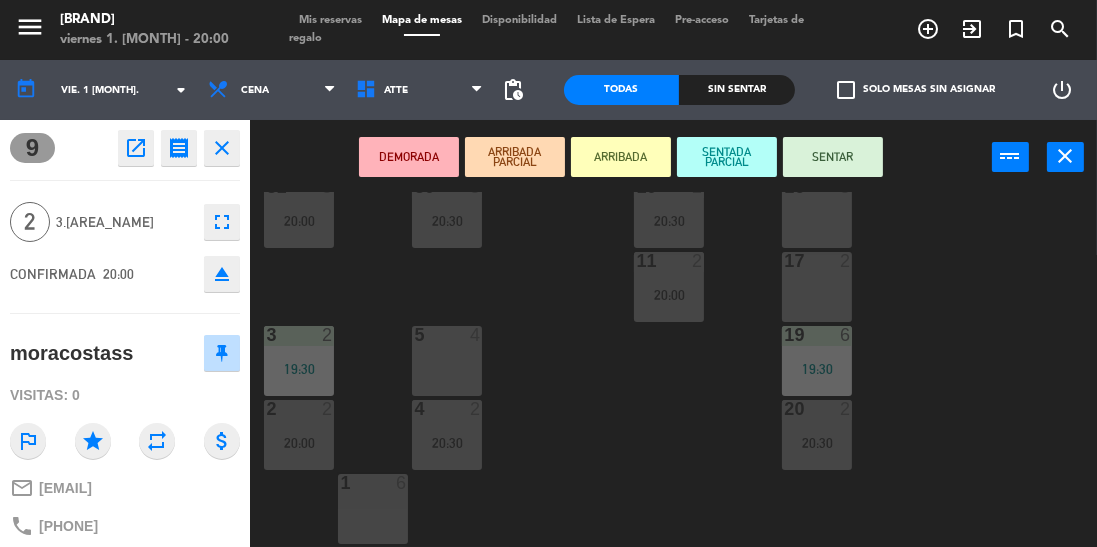 click on "SENTAR" at bounding box center [833, 157] 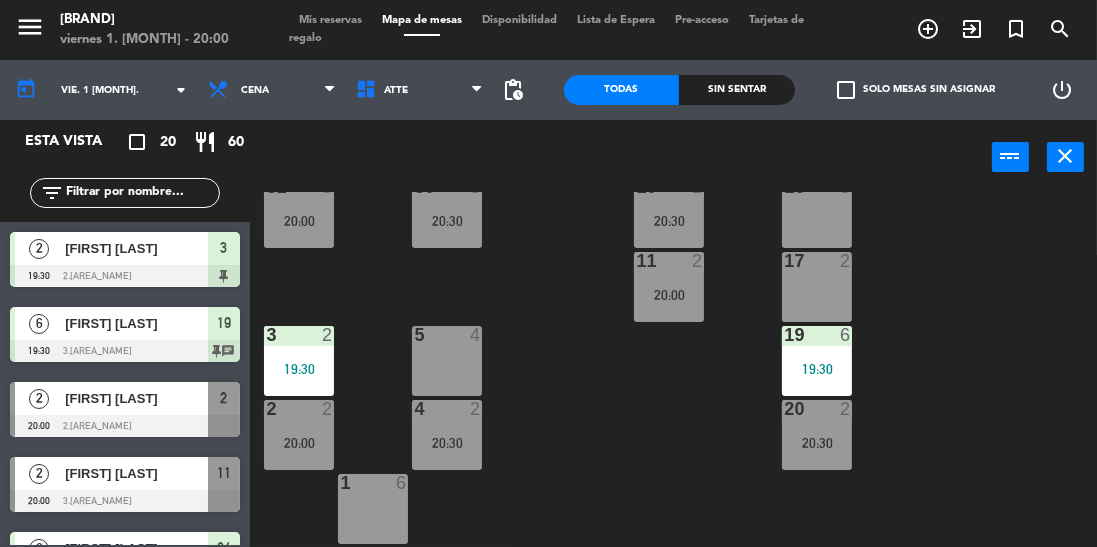 scroll, scrollTop: 0, scrollLeft: 0, axis: both 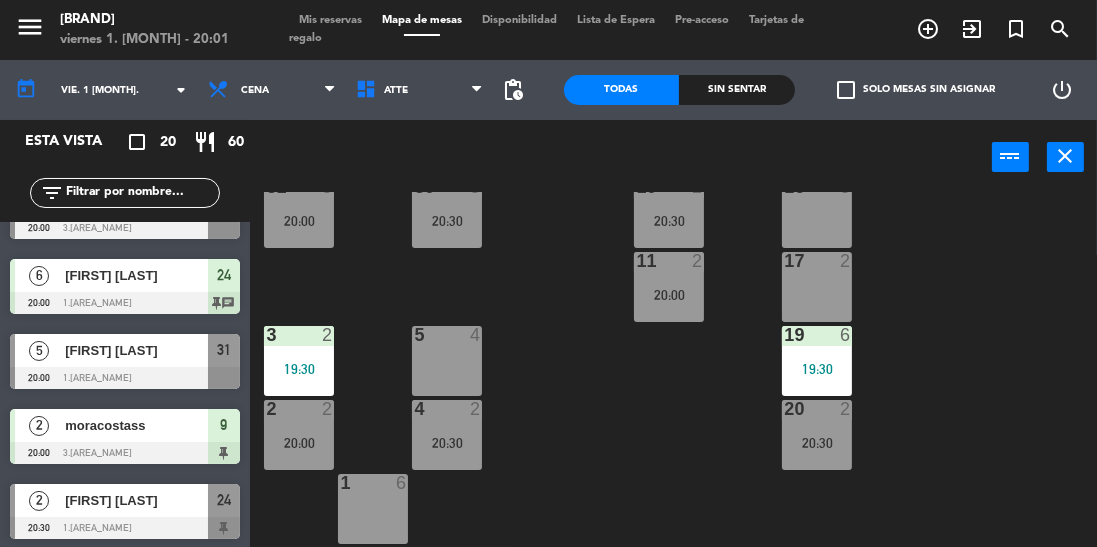 click on "[FIRST] [LAST]" at bounding box center [125, 361] 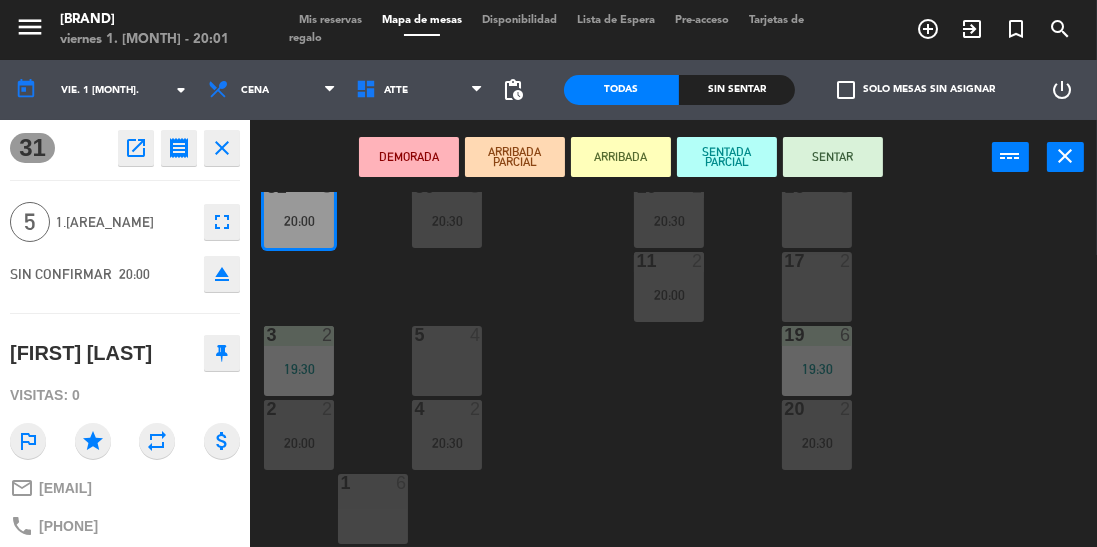click on "close" 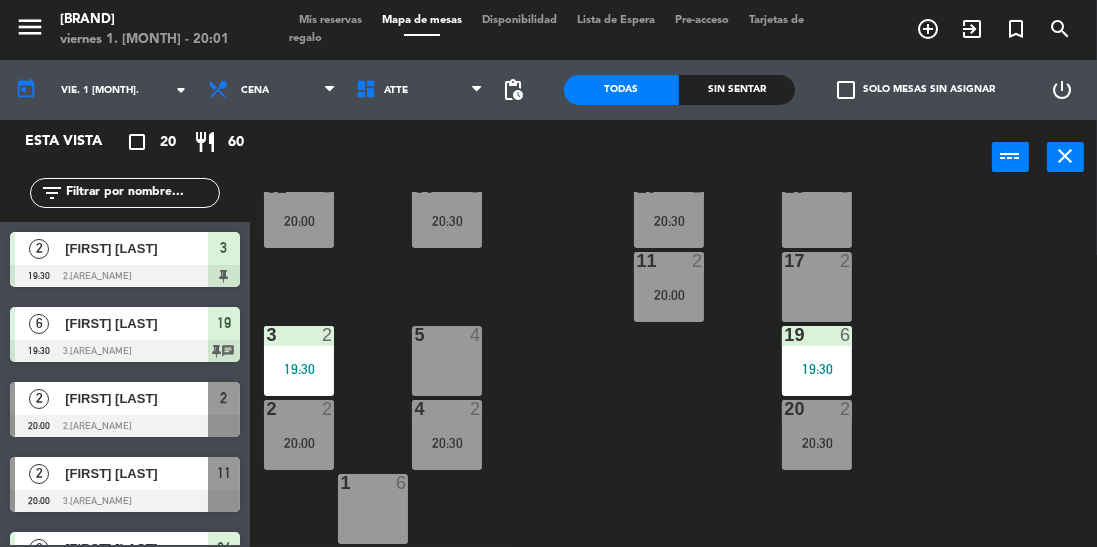 scroll, scrollTop: 0, scrollLeft: 0, axis: both 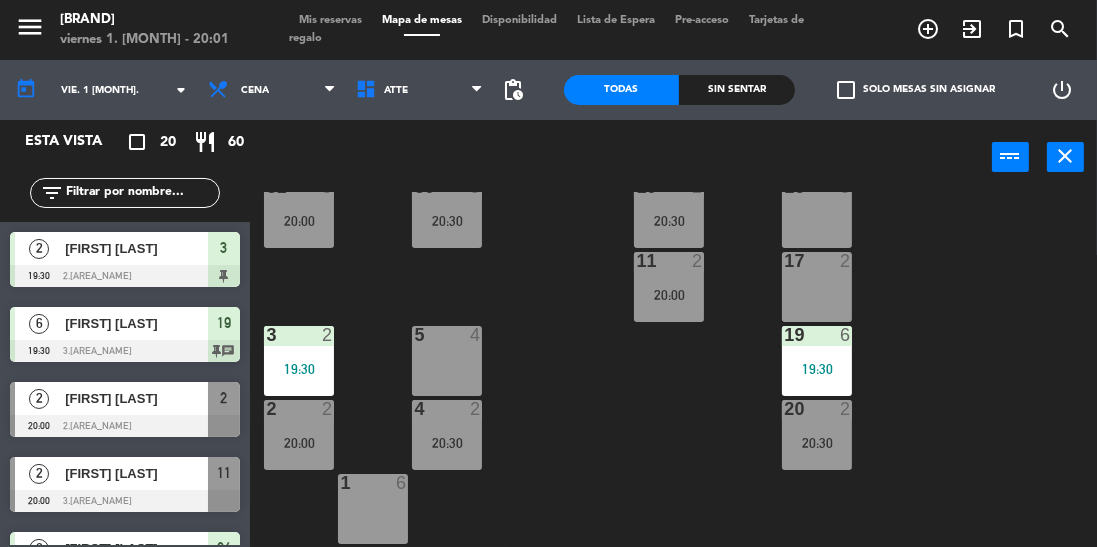 click on "[FIRST] [LAST]" at bounding box center (136, 398) 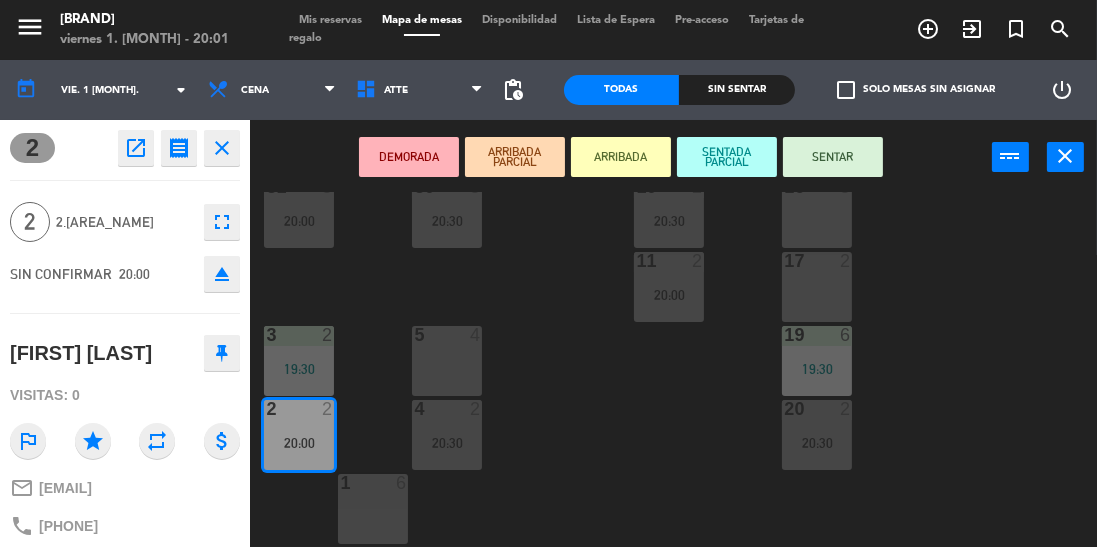 click on "close" 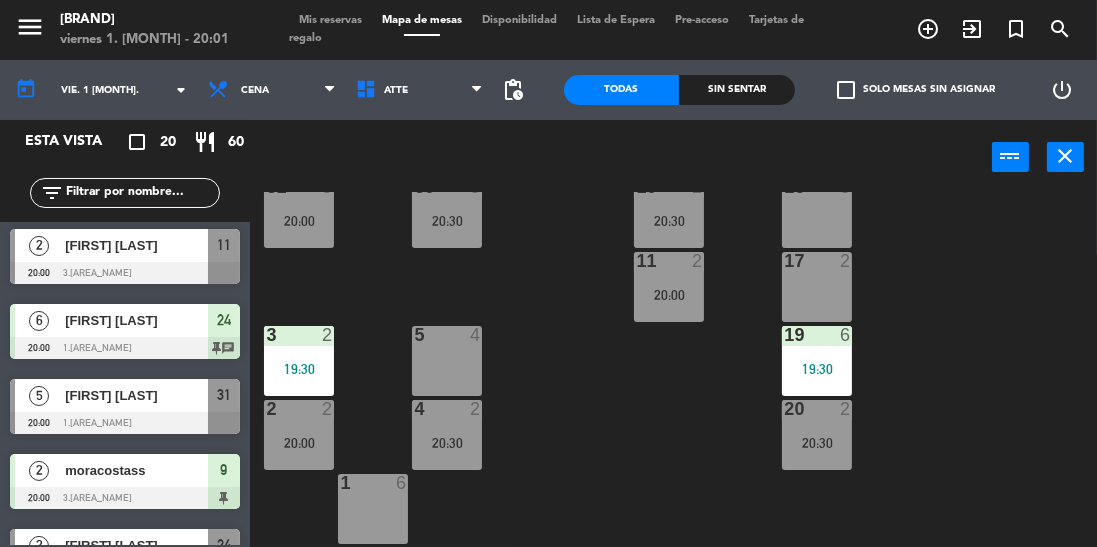 scroll, scrollTop: 246, scrollLeft: 0, axis: vertical 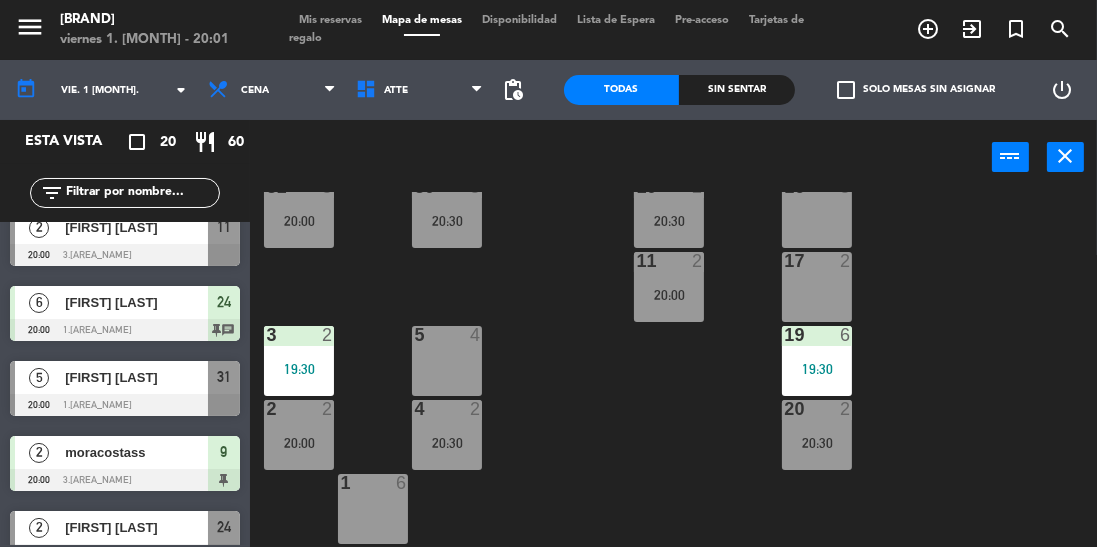 click on "[FIRST] [LAST]" at bounding box center (136, 377) 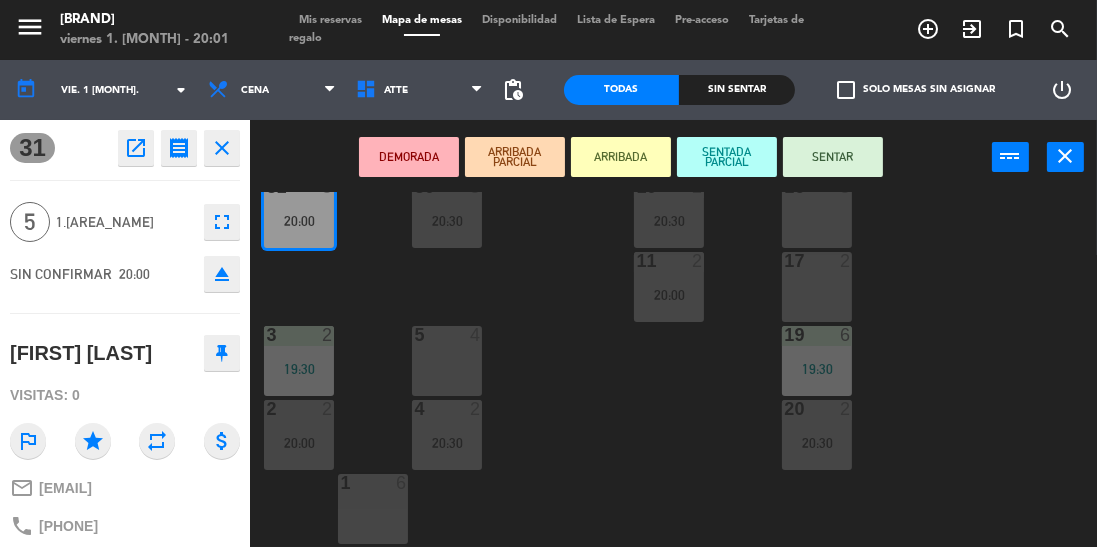 click on "SENTAR" at bounding box center (833, 157) 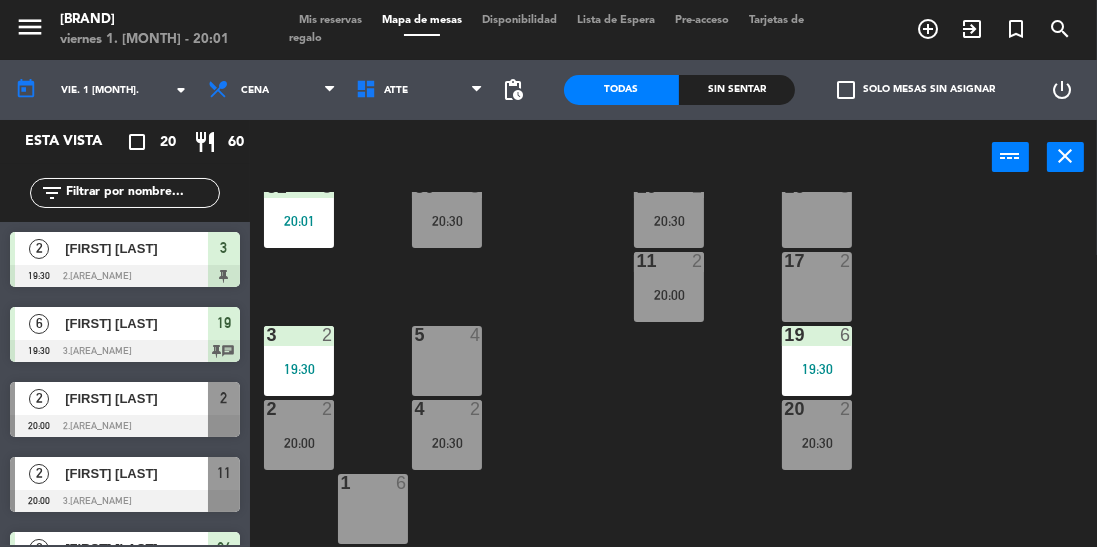 scroll, scrollTop: 0, scrollLeft: 0, axis: both 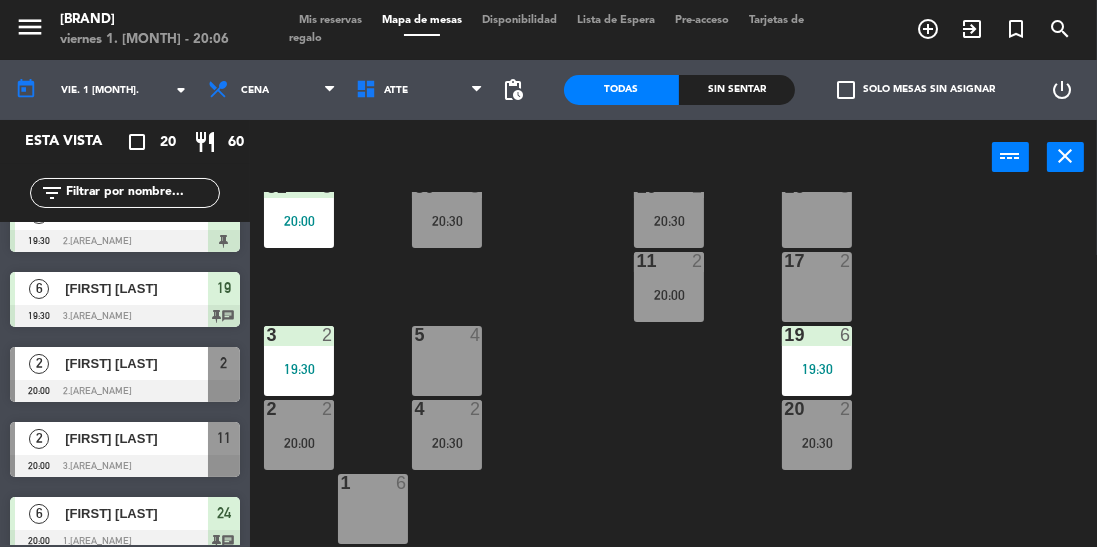 click on "[FIRST] [LAST]" at bounding box center (135, 438) 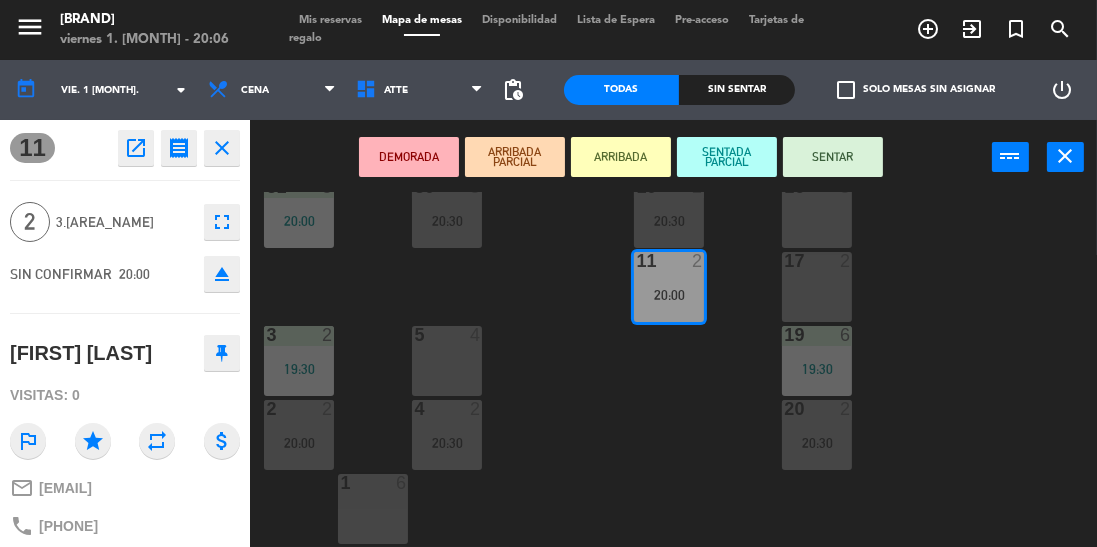 click on "SENTAR" at bounding box center (833, 157) 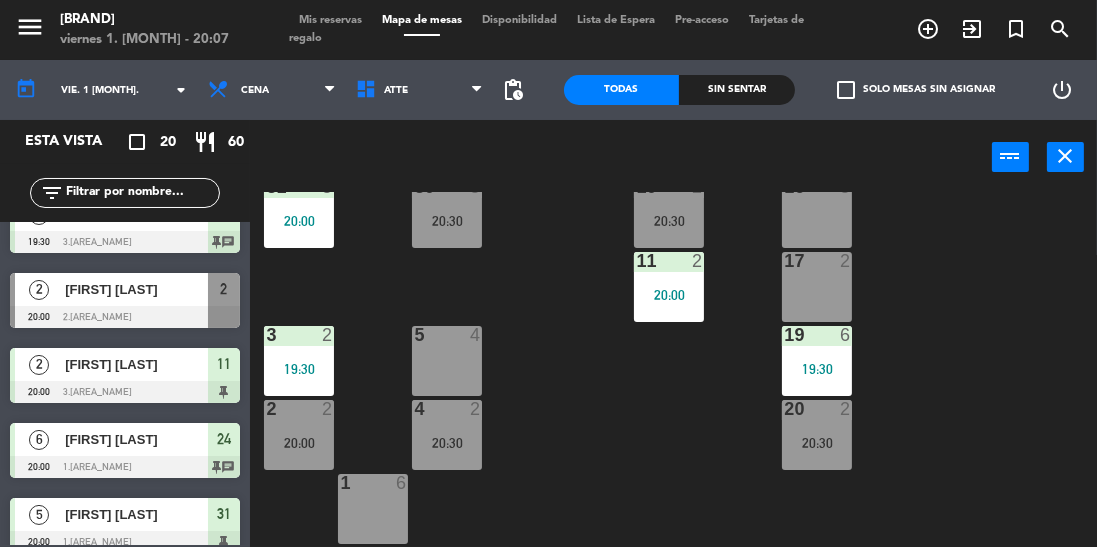 scroll, scrollTop: 106, scrollLeft: 0, axis: vertical 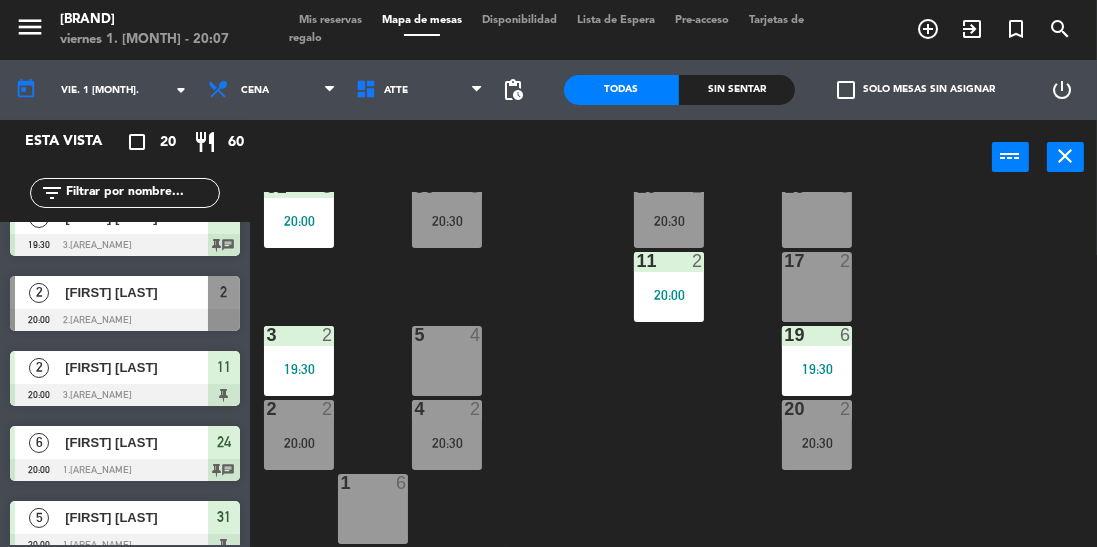 click on "[FIRST] [LAST]" at bounding box center (135, 367) 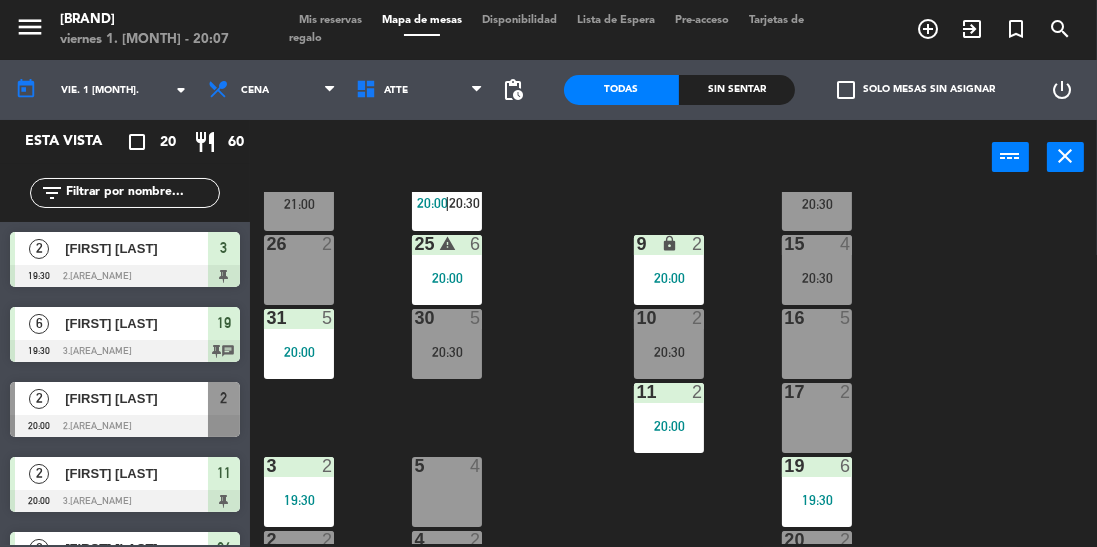 scroll, scrollTop: 422, scrollLeft: 0, axis: vertical 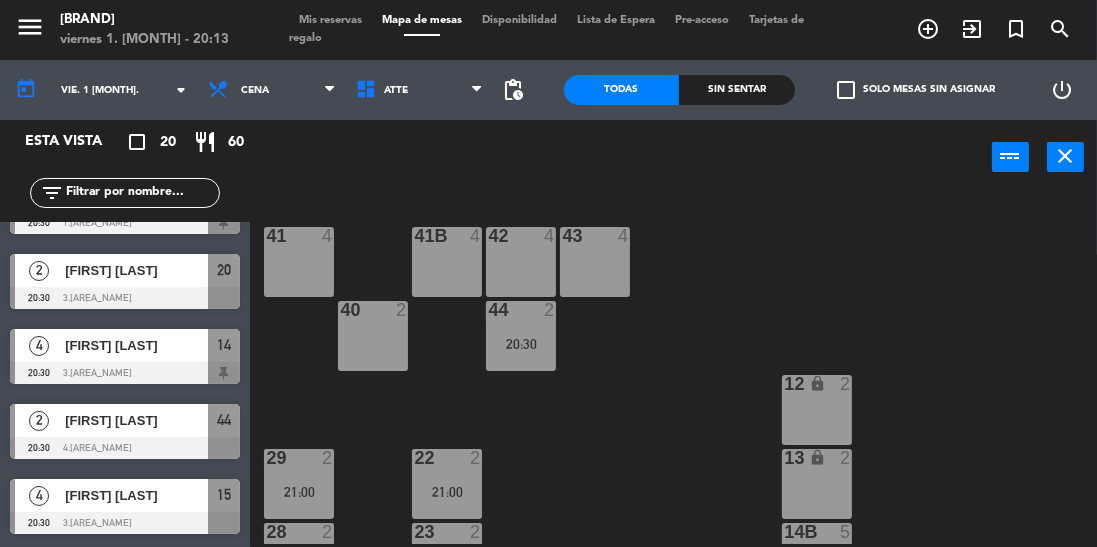 click on "[FIRST] [LAST]" at bounding box center [135, 420] 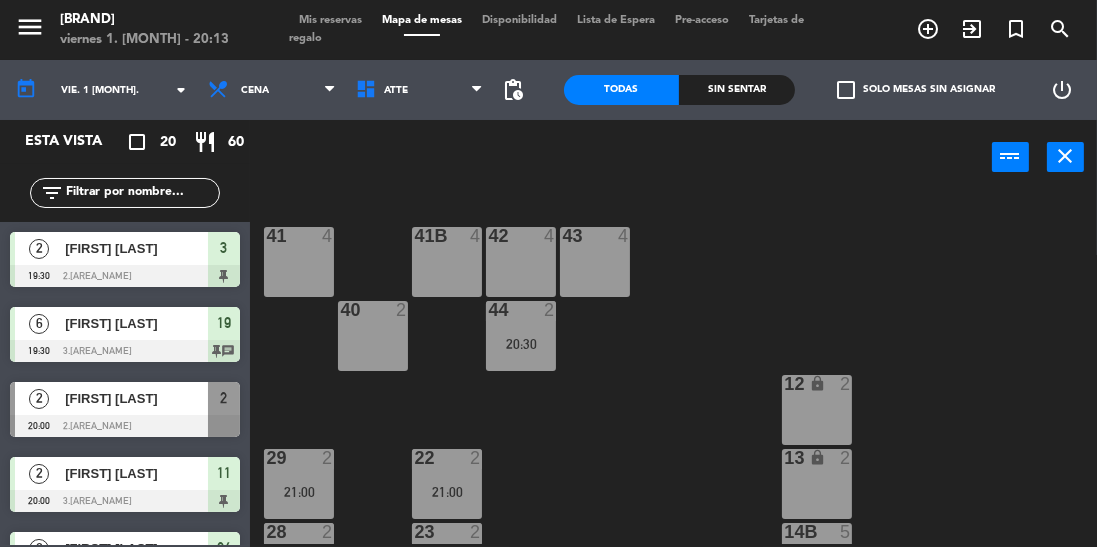 scroll, scrollTop: 0, scrollLeft: 0, axis: both 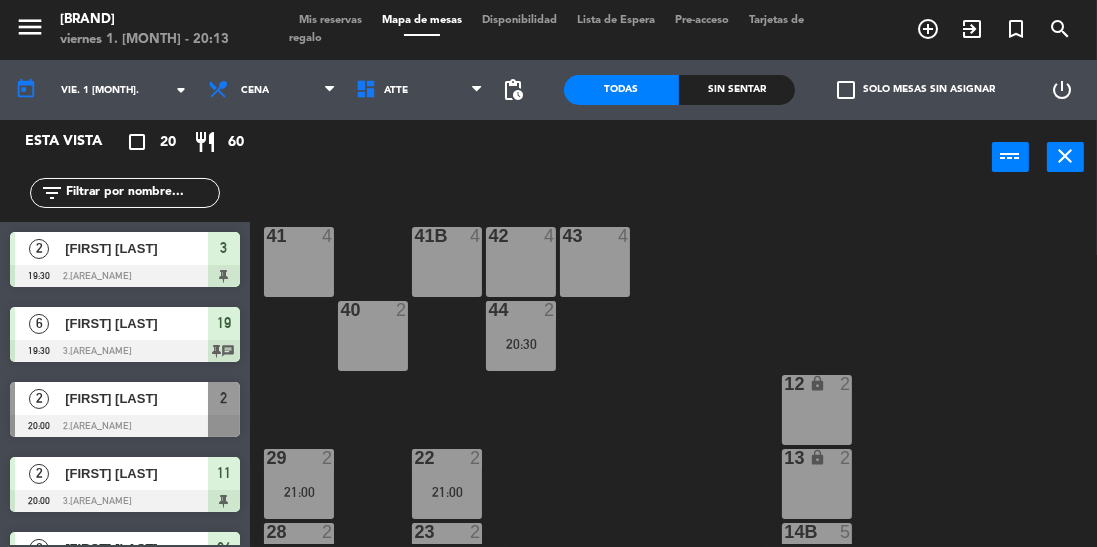 click on "[FIRST] [LAST]" at bounding box center (135, 398) 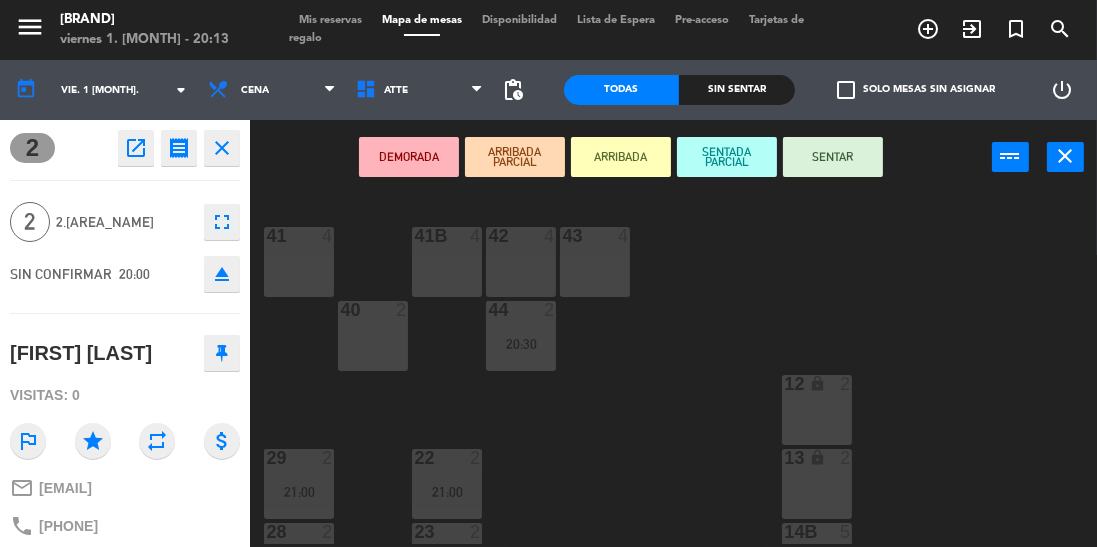 click on "SENTAR" at bounding box center (833, 157) 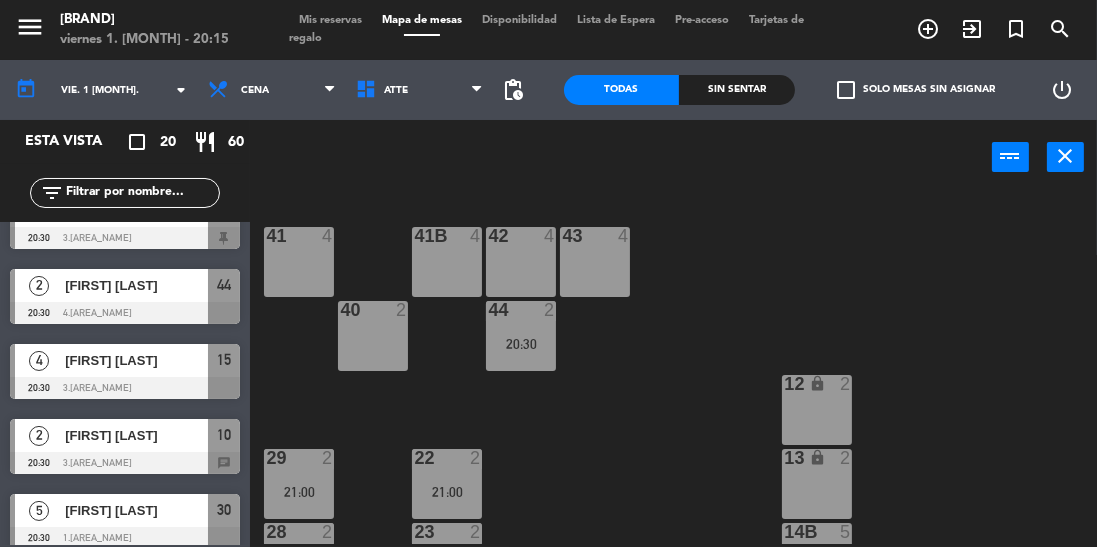 scroll, scrollTop: 716, scrollLeft: 0, axis: vertical 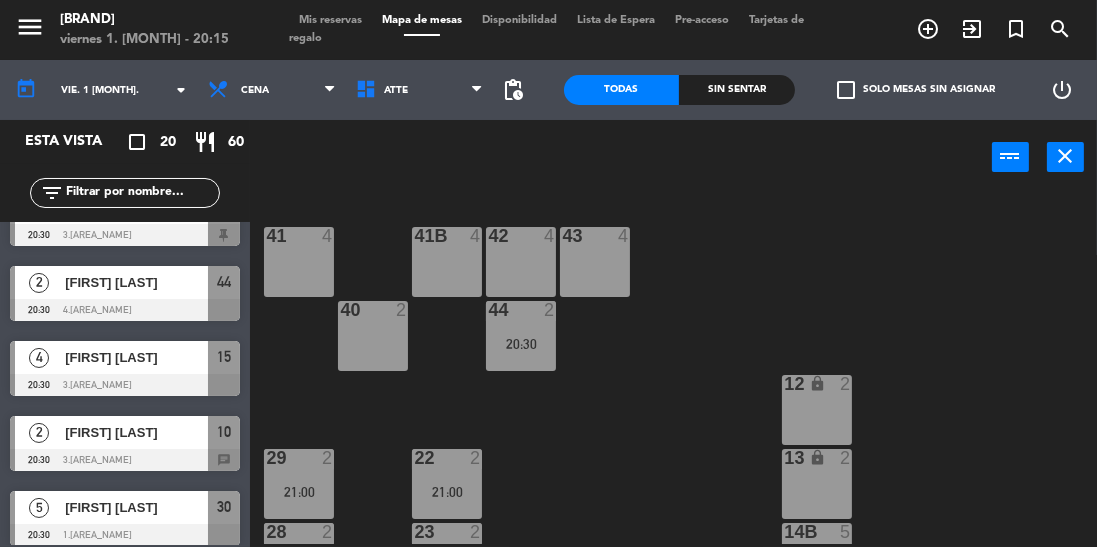 click on "[FIRST] [LAST]" at bounding box center [136, 357] 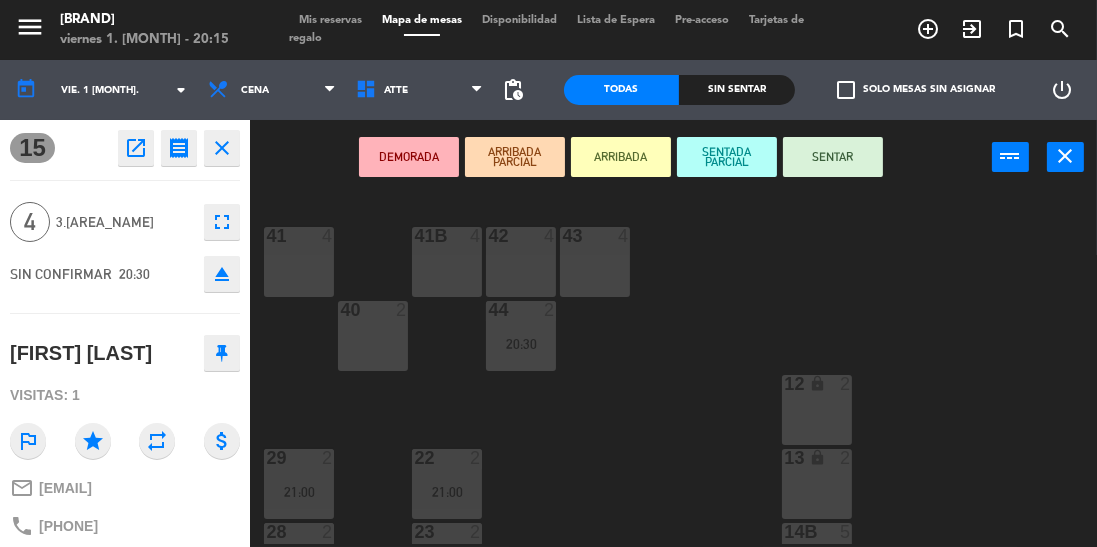 click on "SENTAR" at bounding box center [833, 157] 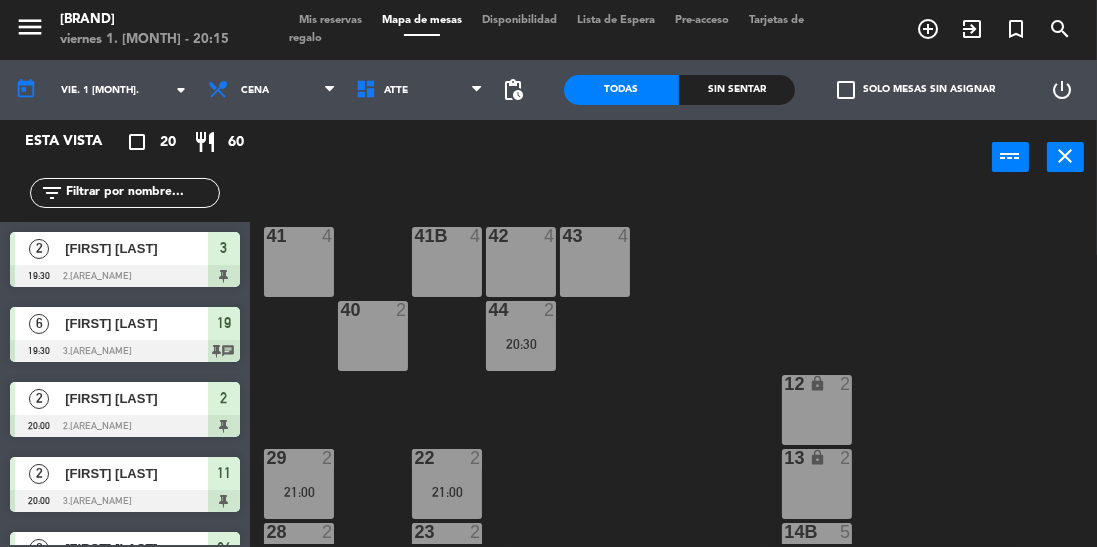 scroll, scrollTop: 0, scrollLeft: 0, axis: both 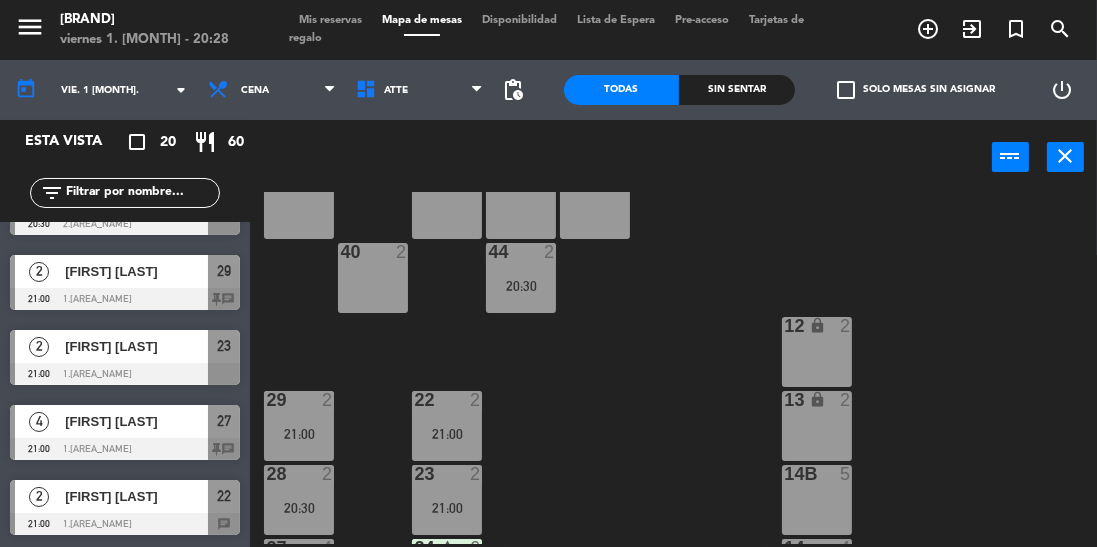 click on "Mis reservas" at bounding box center (330, 20) 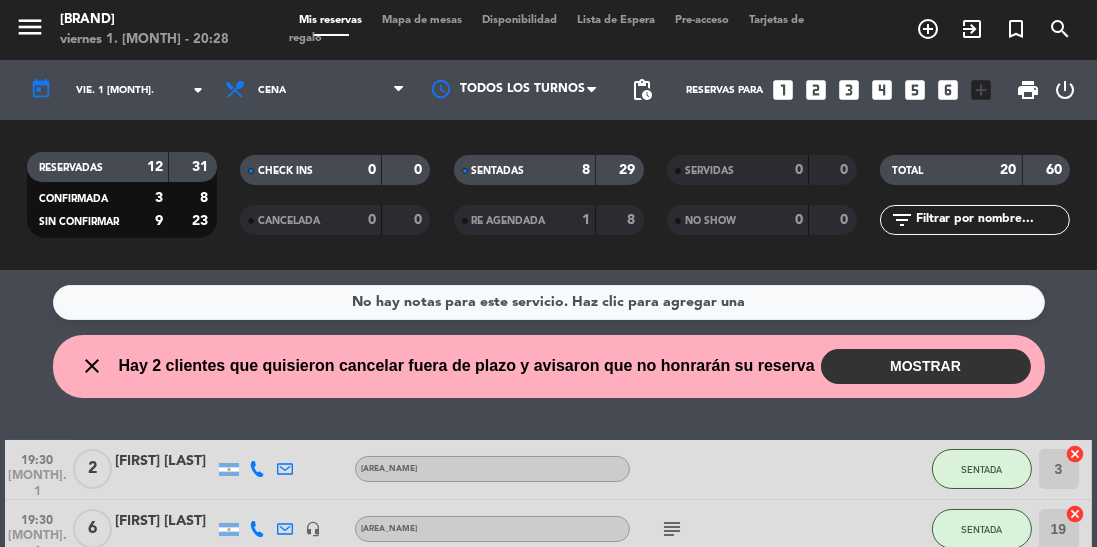 click on "1" 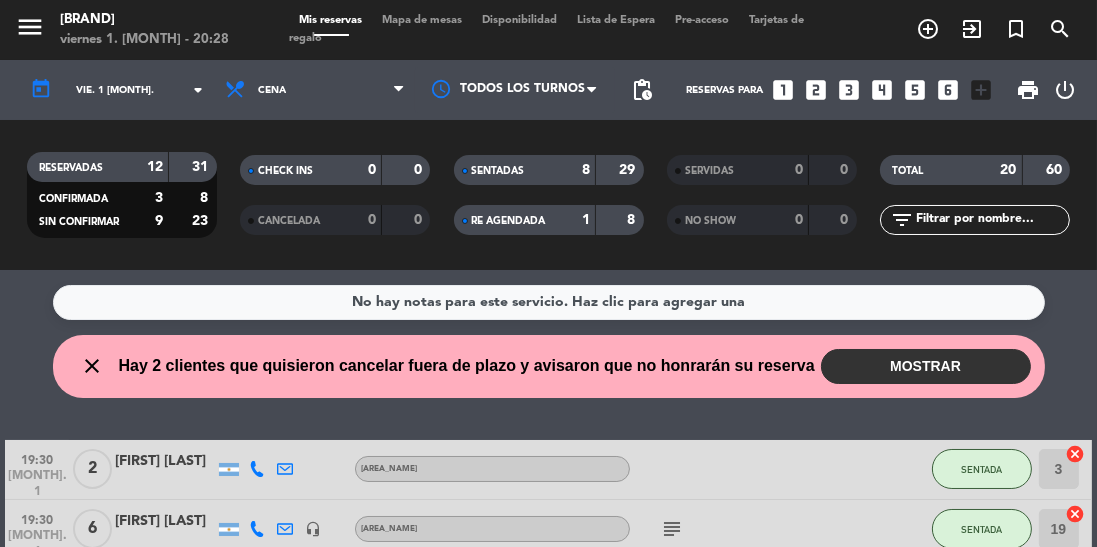 click on "RE AGENDADA" 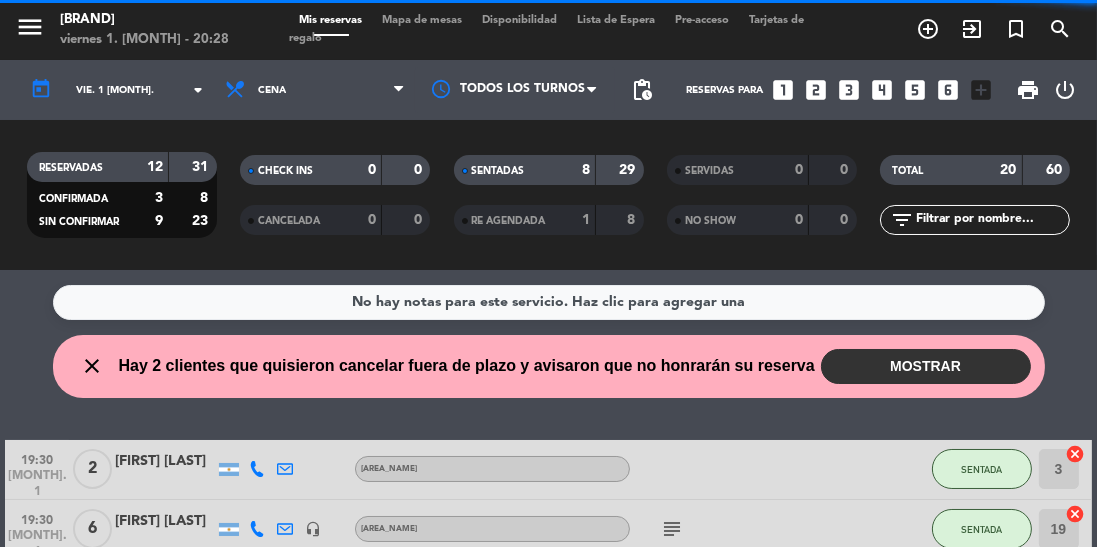 click on "1" 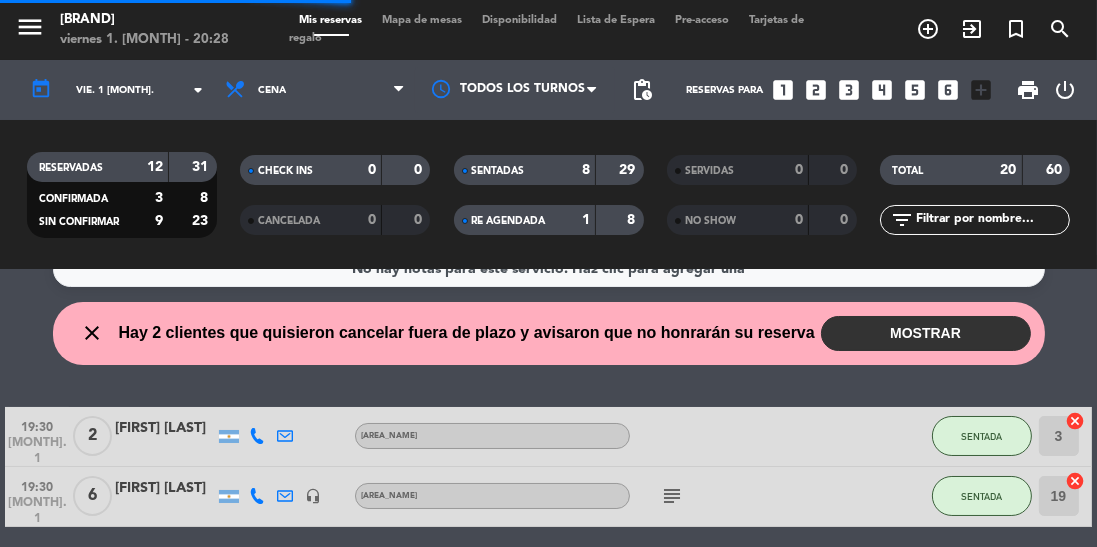 scroll, scrollTop: 42, scrollLeft: 0, axis: vertical 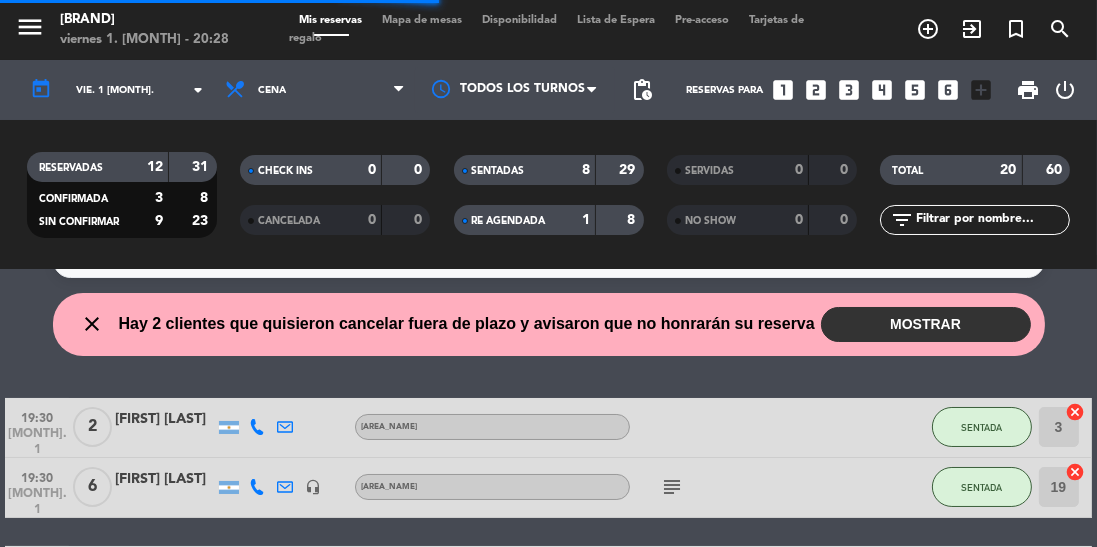 click on "8" 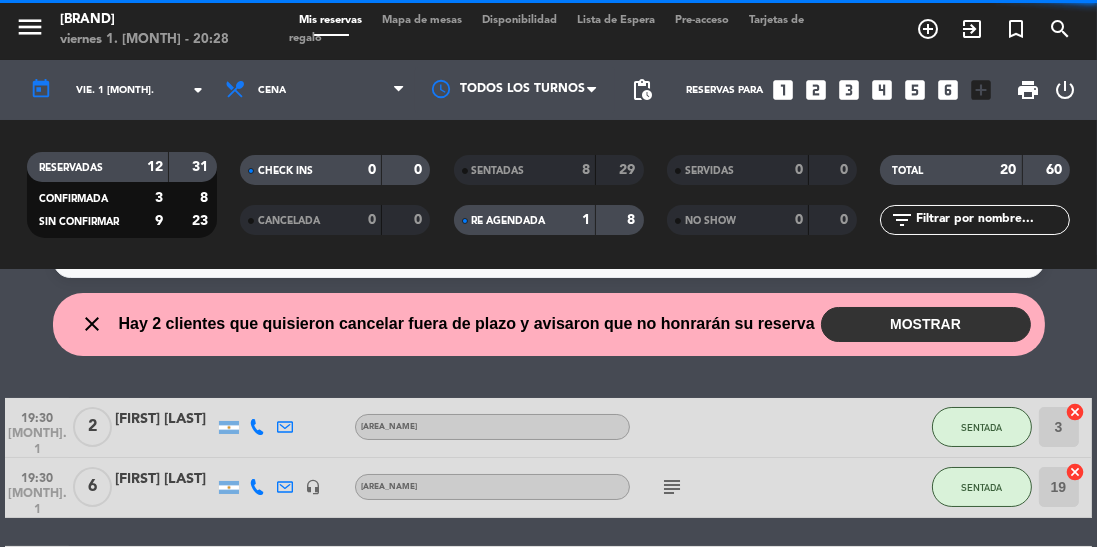 click on "0" 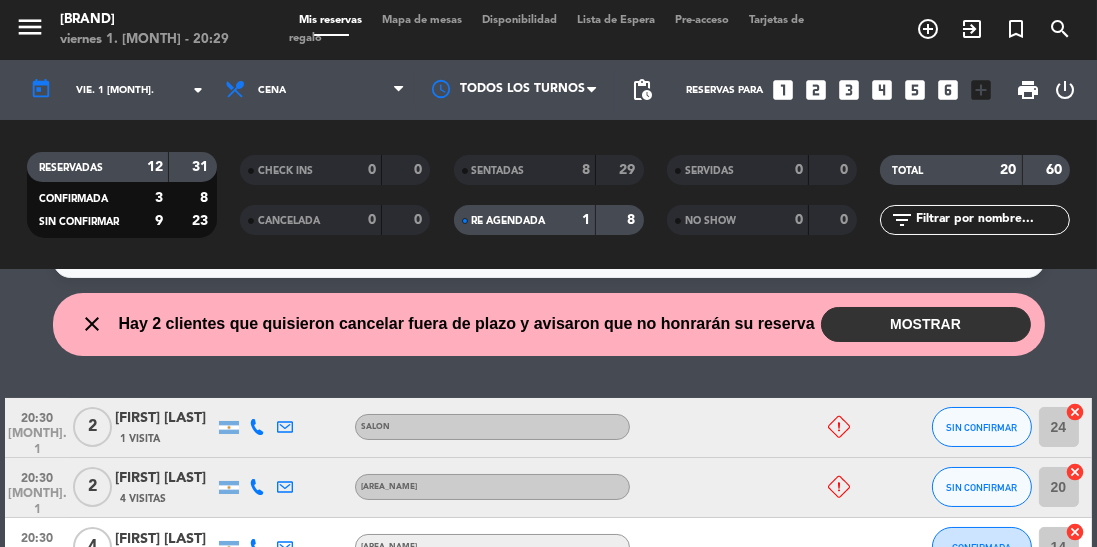 click on "SENTADAS   8   29" 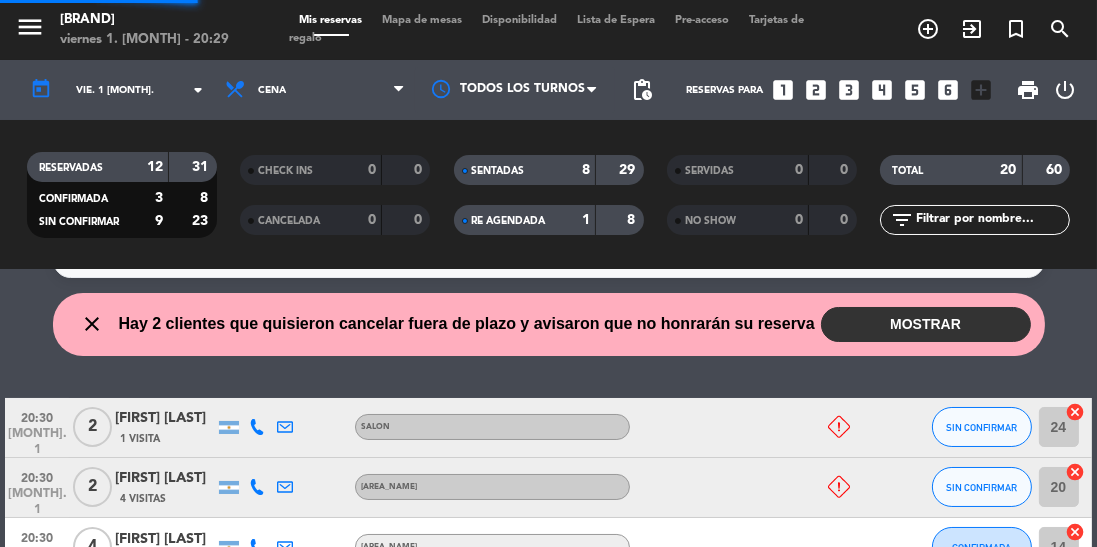 click on "0" 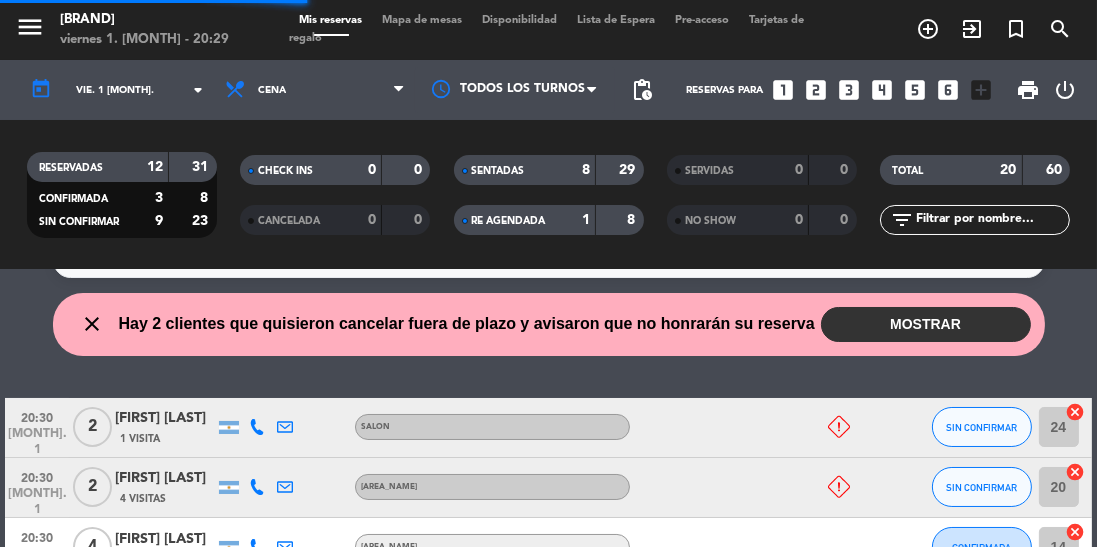 click on "RE AGENDADA   1   8" 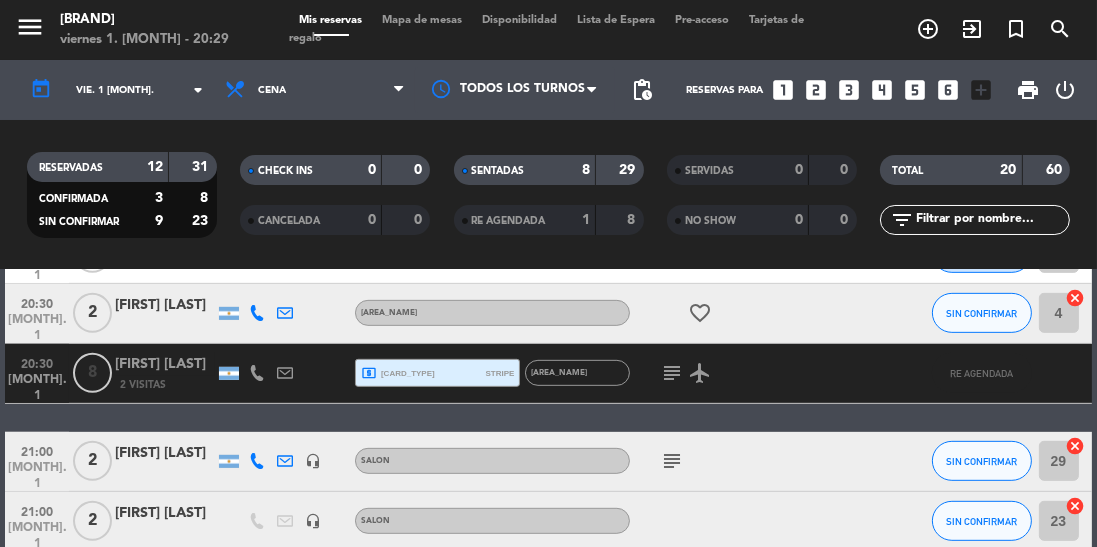 scroll, scrollTop: 1114, scrollLeft: 0, axis: vertical 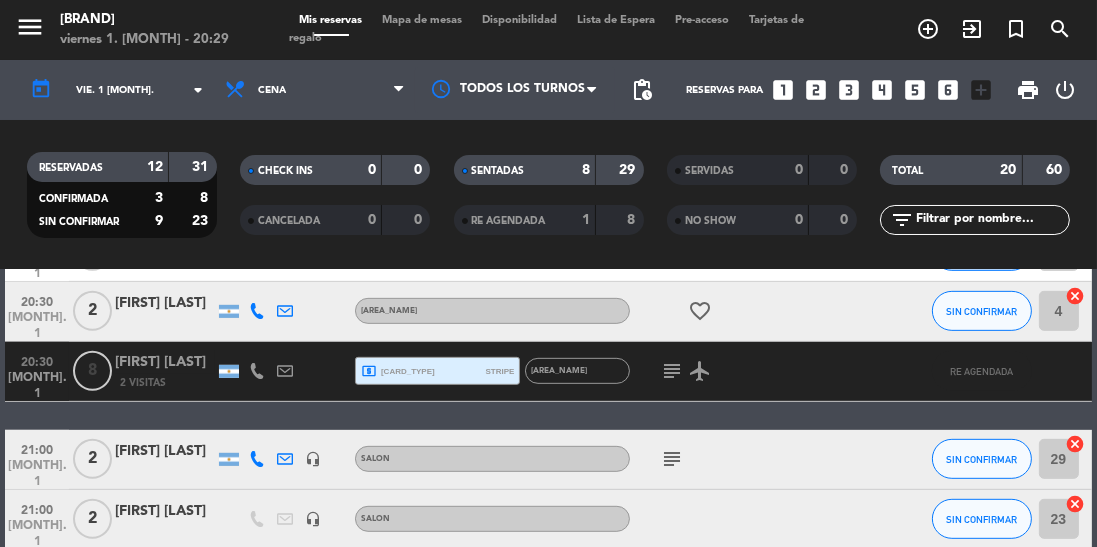 click on "subject" 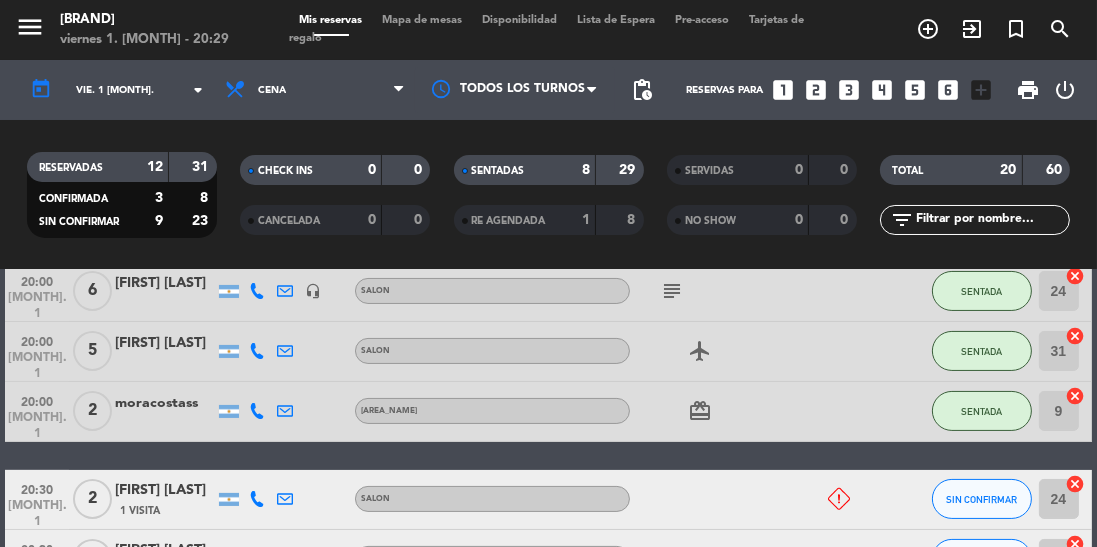 scroll, scrollTop: 0, scrollLeft: 0, axis: both 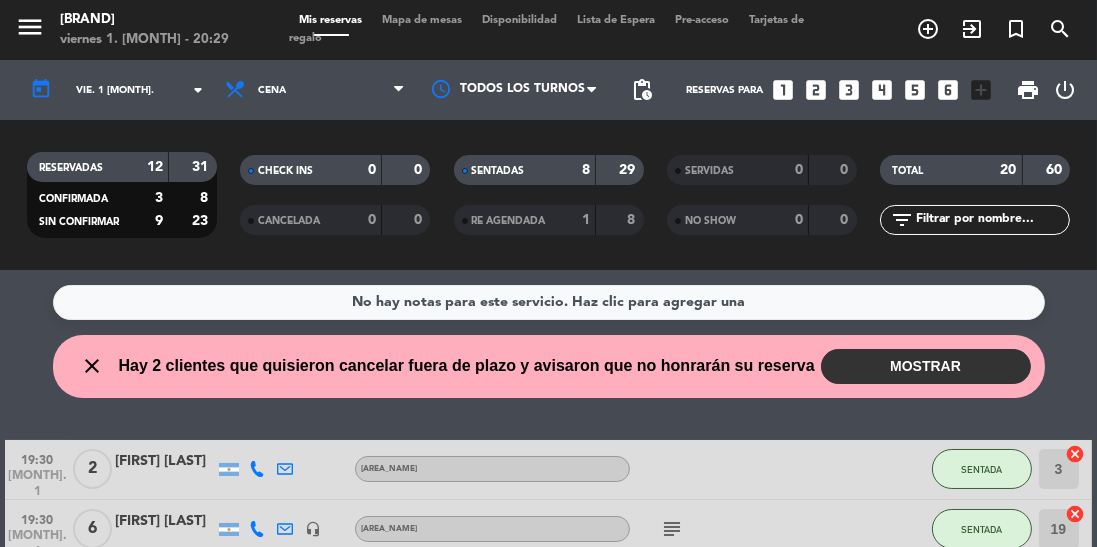 click 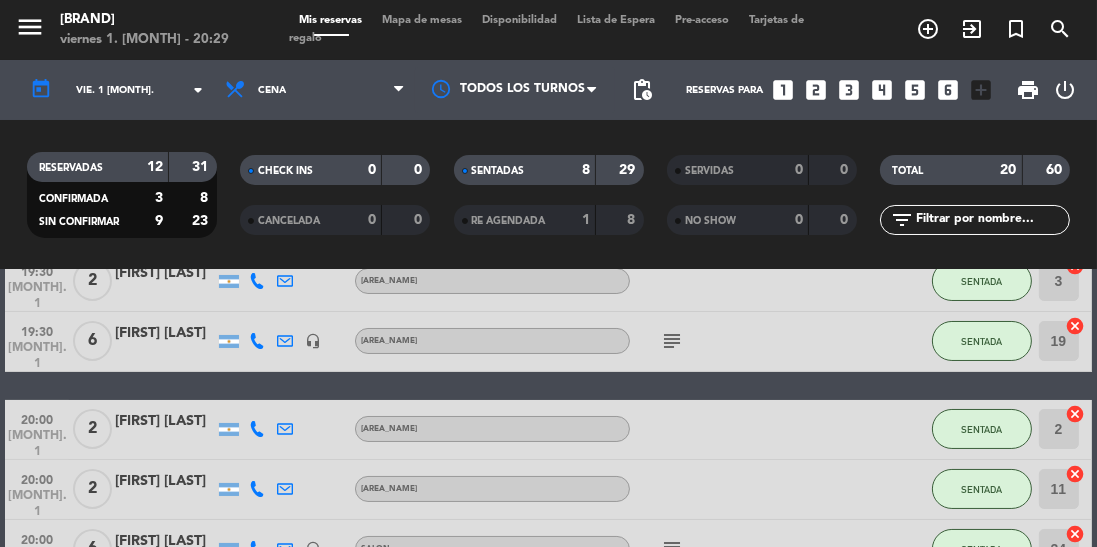 scroll, scrollTop: 188, scrollLeft: 0, axis: vertical 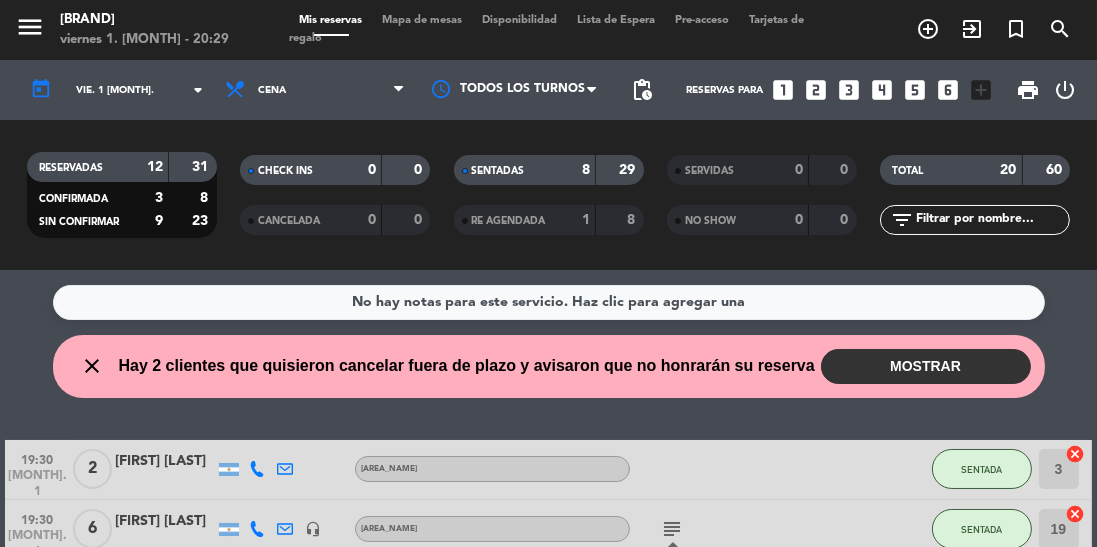 click on "[FIRST] [LAST]" 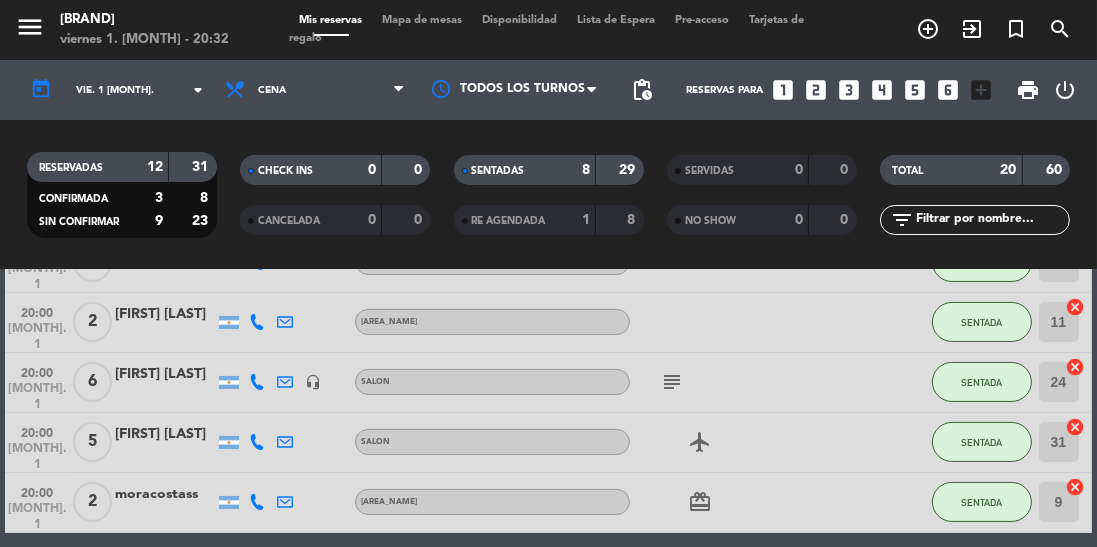 scroll, scrollTop: 356, scrollLeft: 0, axis: vertical 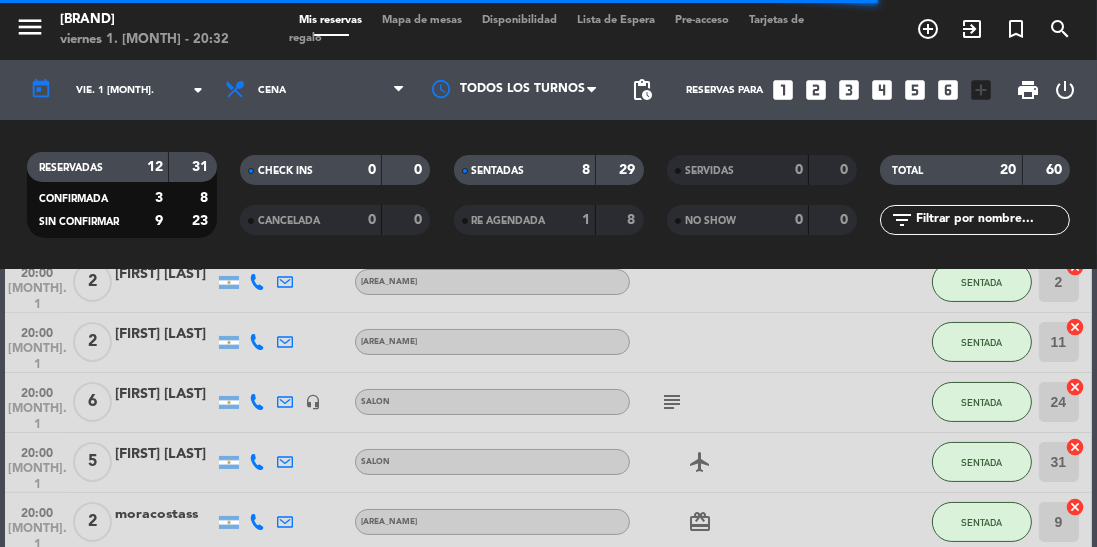 click on "Mapa de mesas" at bounding box center (422, 20) 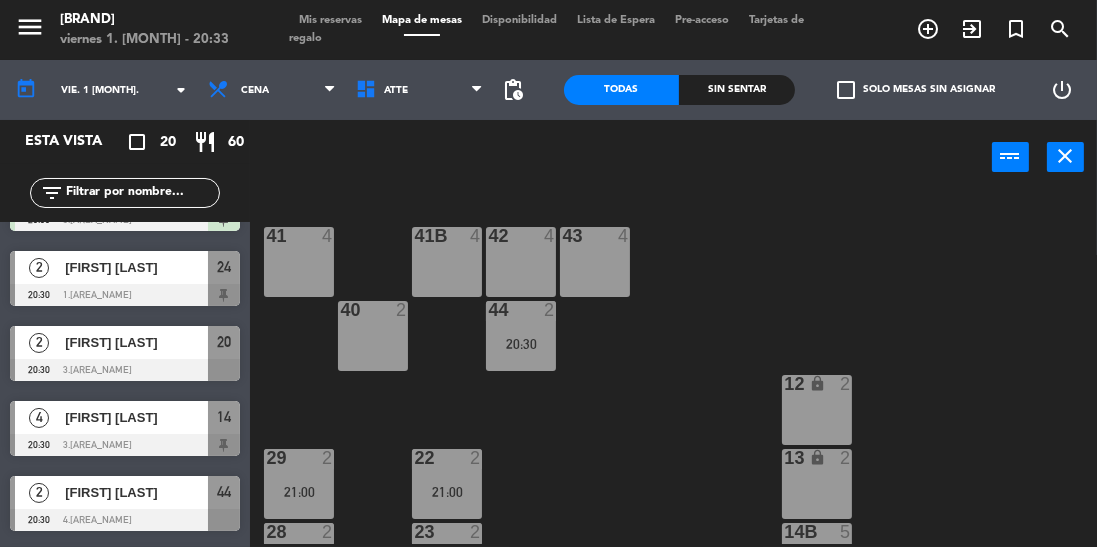scroll, scrollTop: 513, scrollLeft: 0, axis: vertical 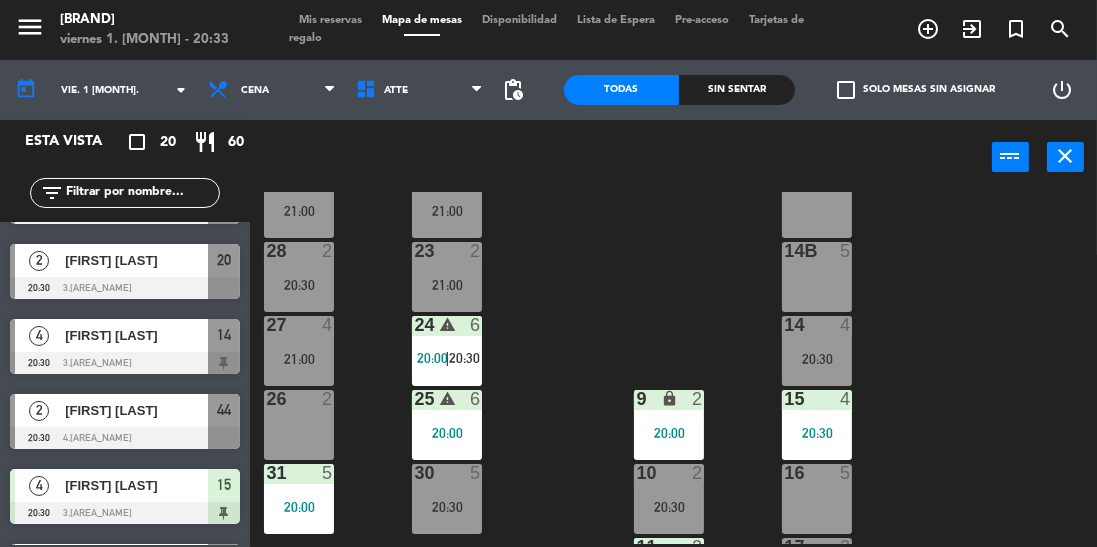 click at bounding box center [125, 363] 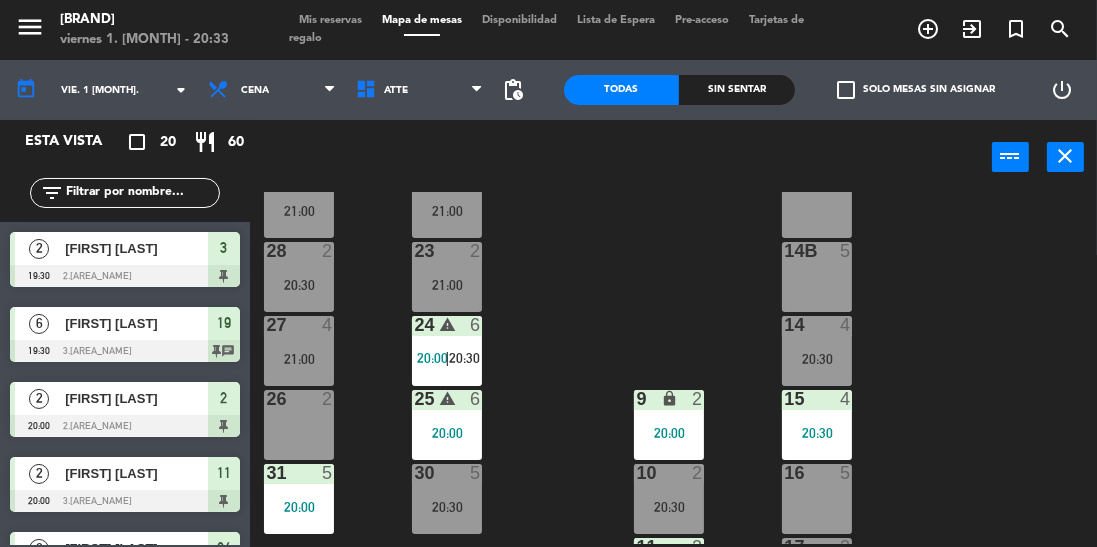 scroll, scrollTop: 0, scrollLeft: 0, axis: both 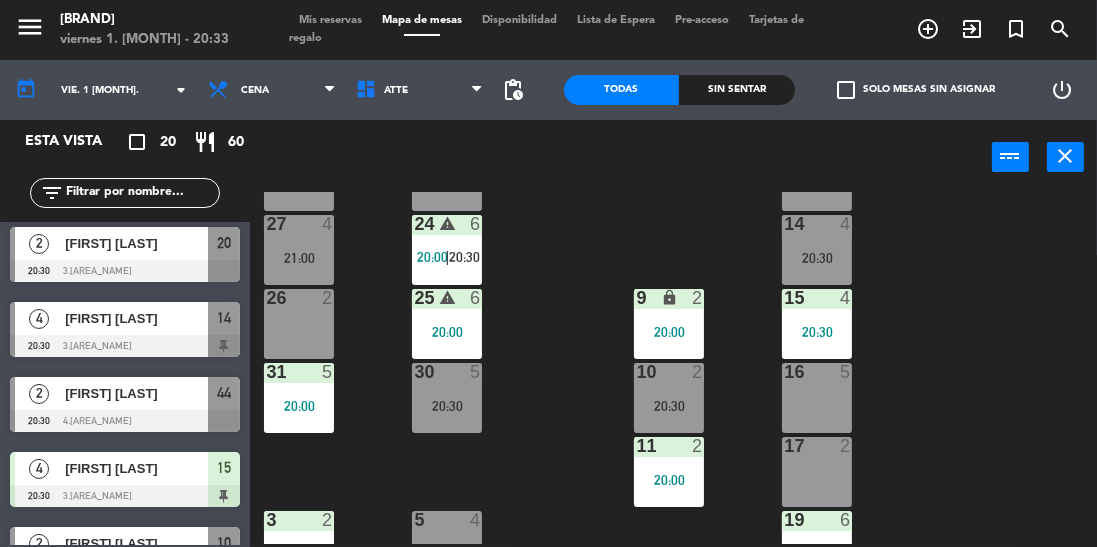 click at bounding box center [125, 346] 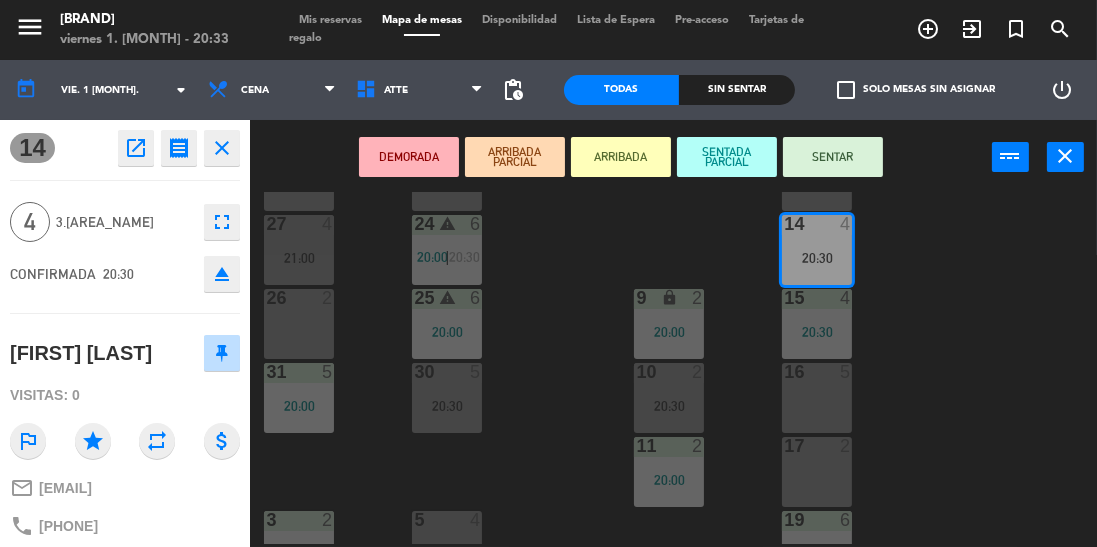 click on "26  2" at bounding box center [299, 324] 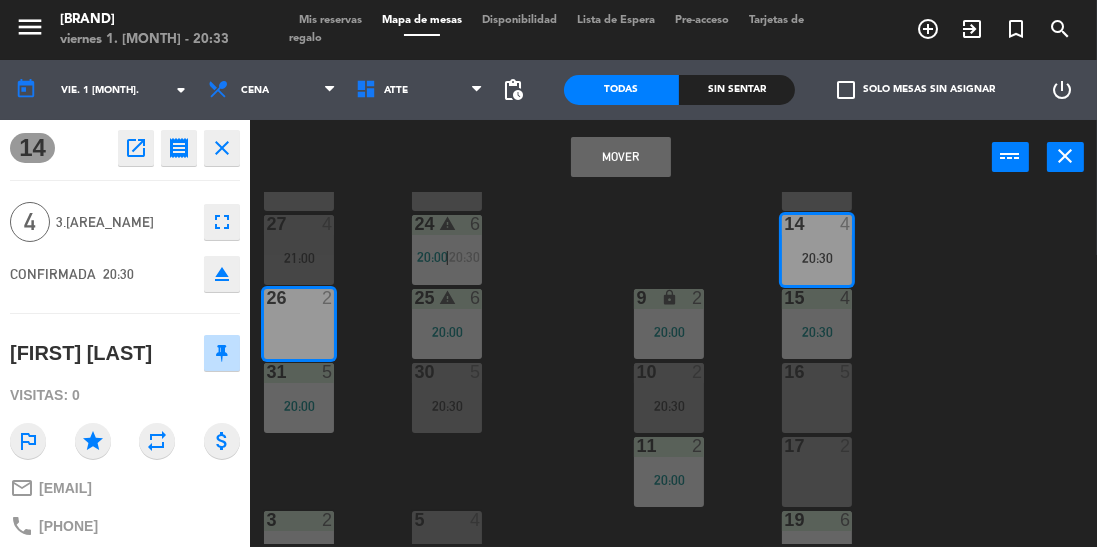 click on "Mover" at bounding box center [621, 157] 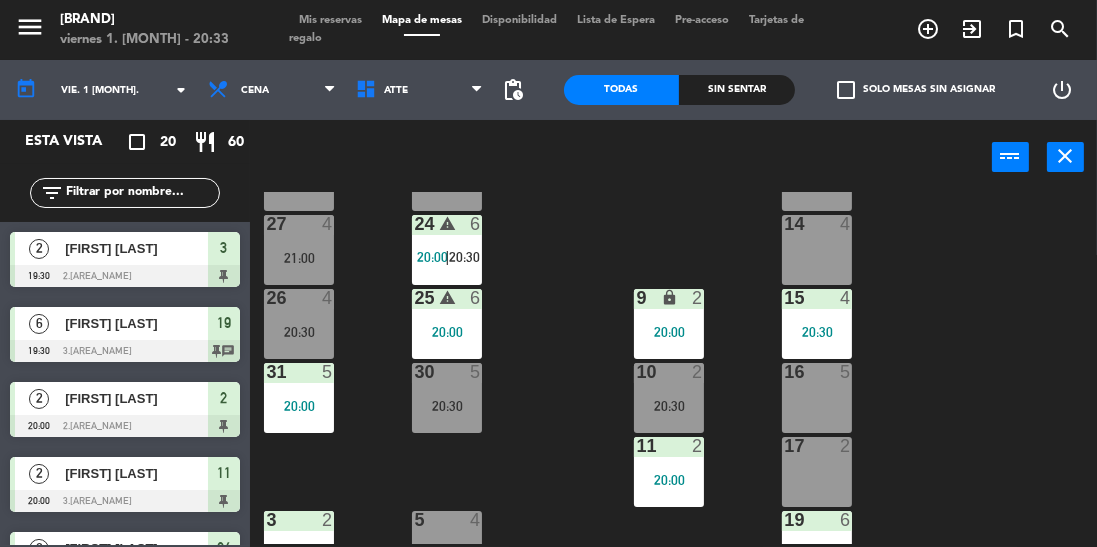scroll, scrollTop: 0, scrollLeft: 0, axis: both 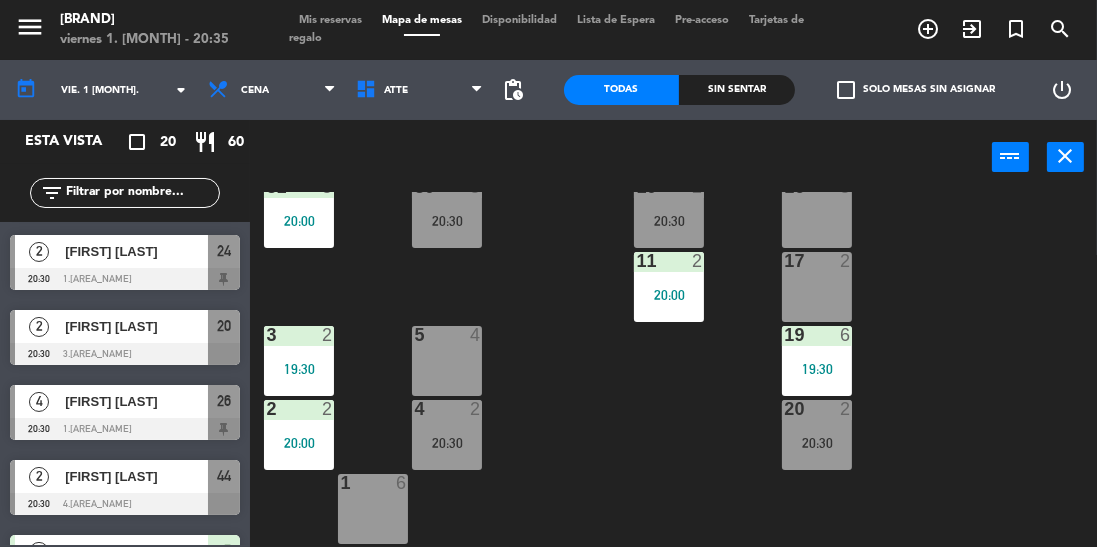 click on "[FIRST] [LAST]" at bounding box center [136, 401] 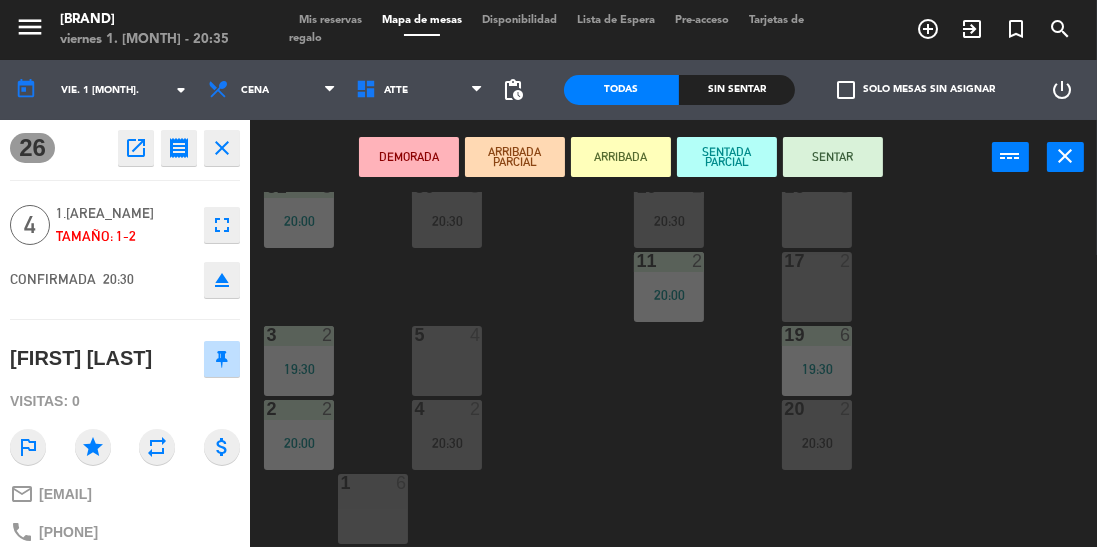 click on "SENTAR" at bounding box center (833, 157) 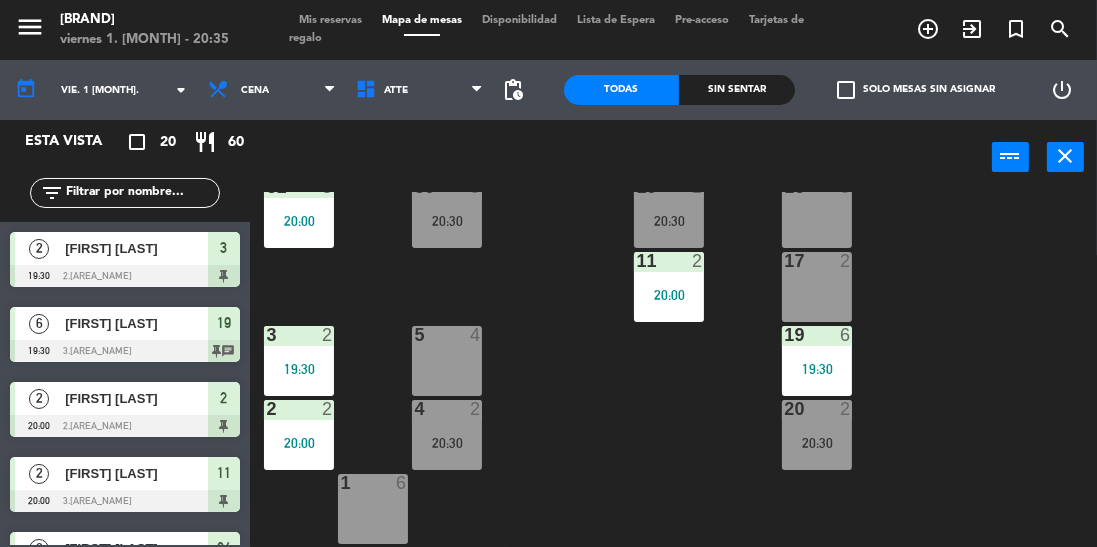 scroll, scrollTop: 0, scrollLeft: 0, axis: both 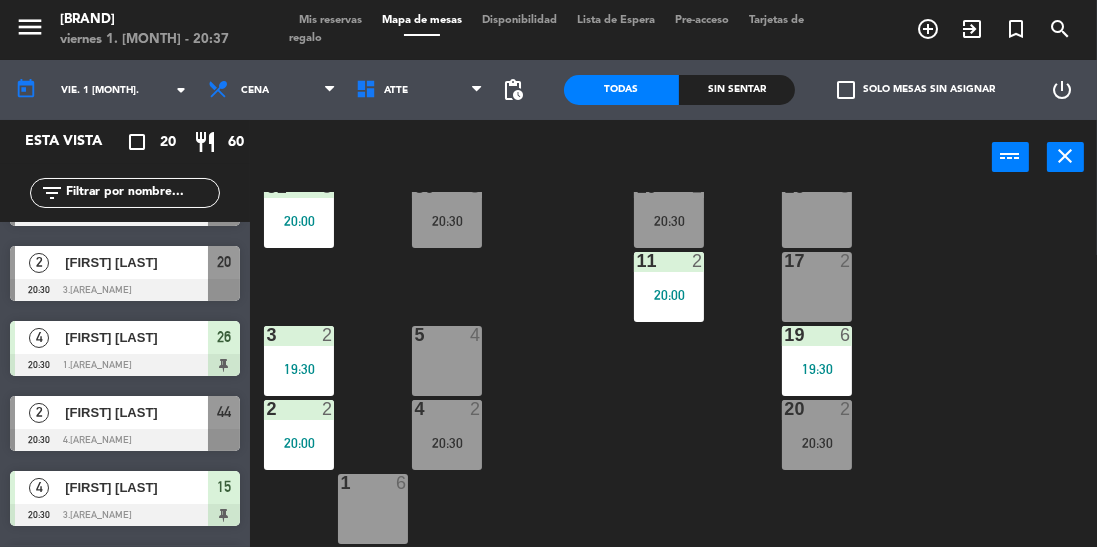 click on "[FIRST] [LAST]" at bounding box center (136, 337) 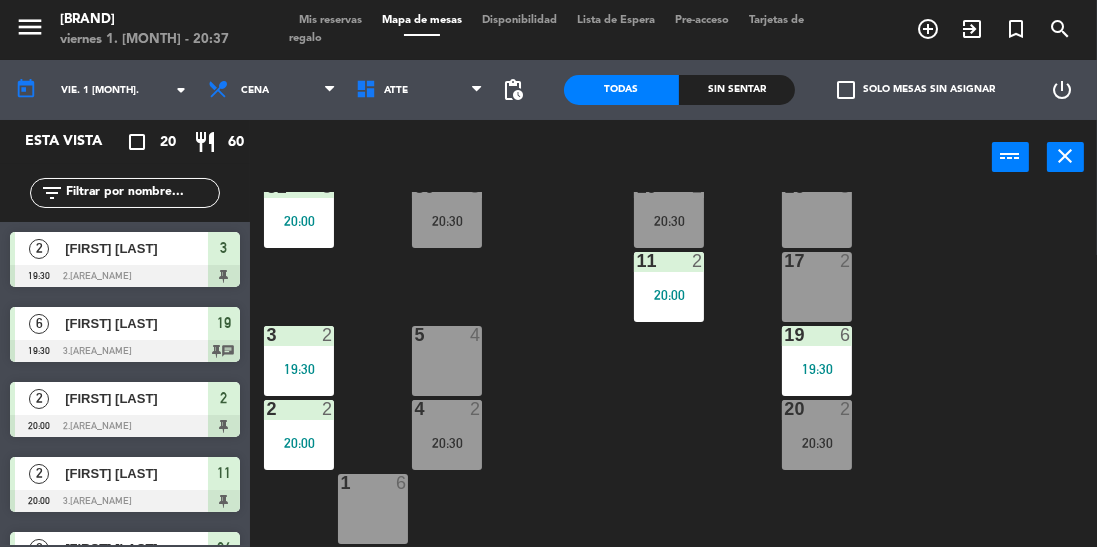 scroll, scrollTop: 0, scrollLeft: 0, axis: both 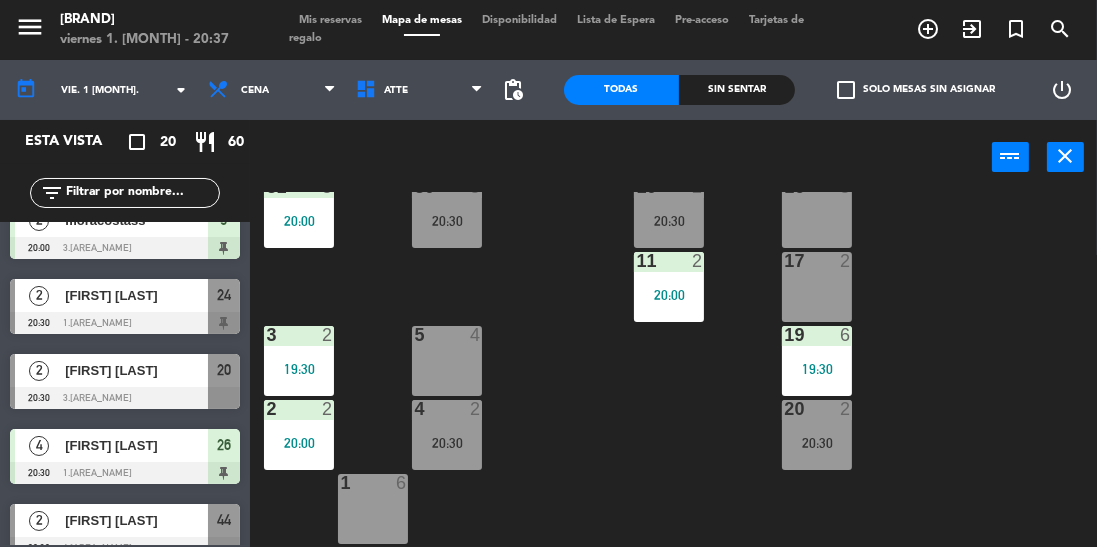 click on "[FIRST] [LAST]" at bounding box center [136, 445] 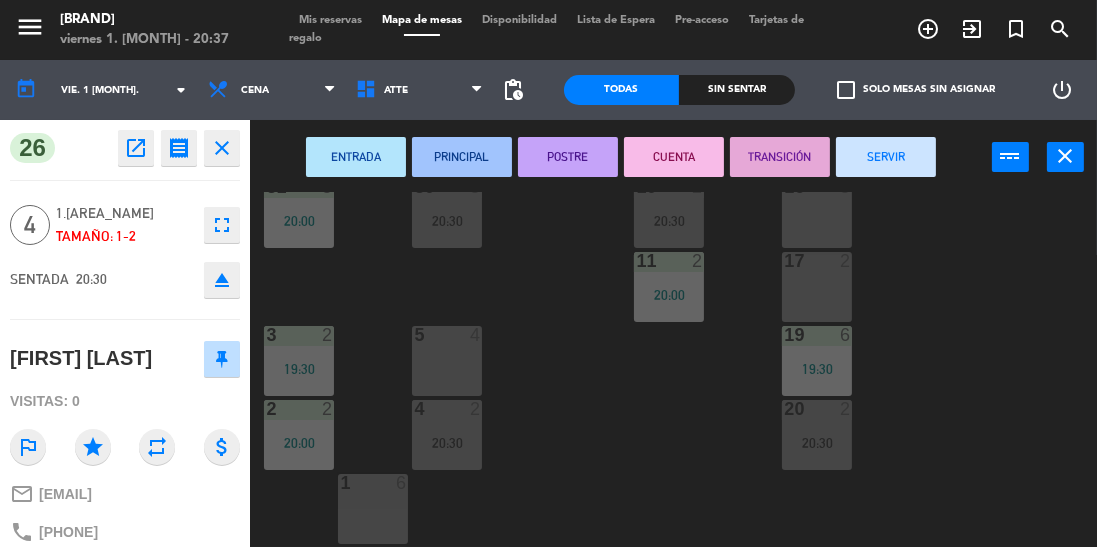 click on "5  4" at bounding box center (447, 361) 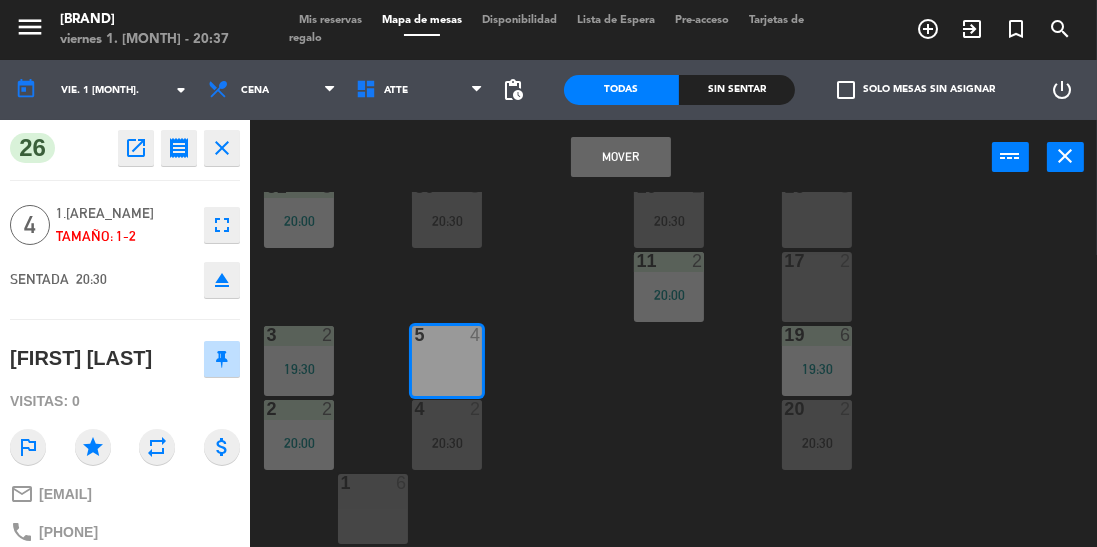 click on "Mover" at bounding box center [621, 157] 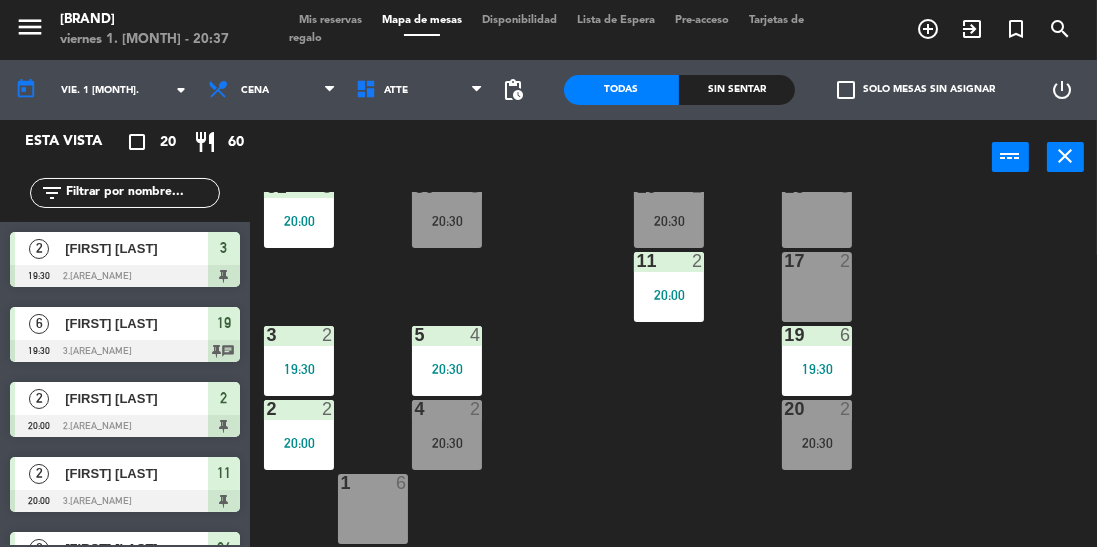 scroll, scrollTop: 0, scrollLeft: 0, axis: both 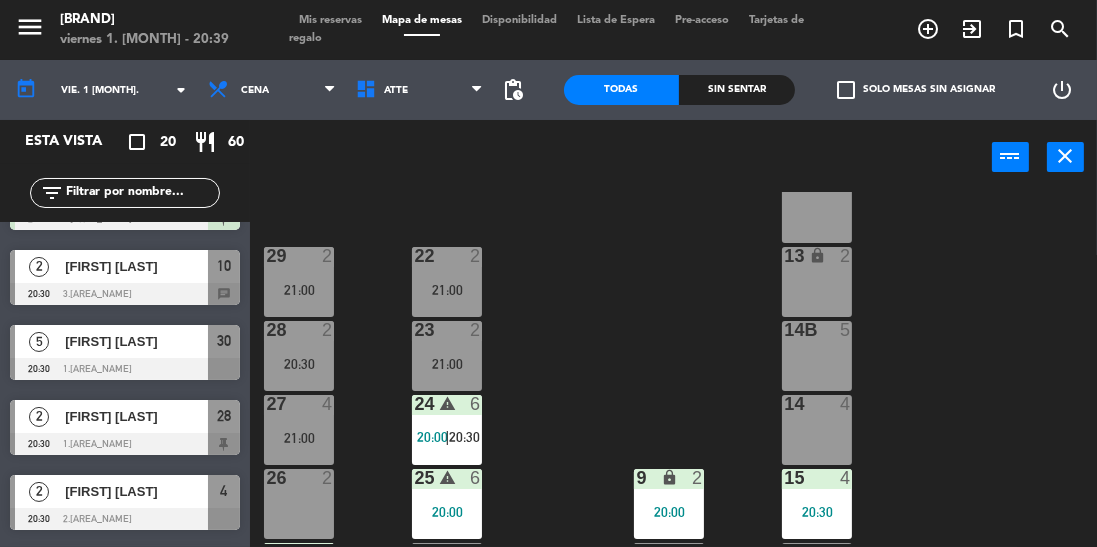 click on "Mis reservas" at bounding box center (330, 20) 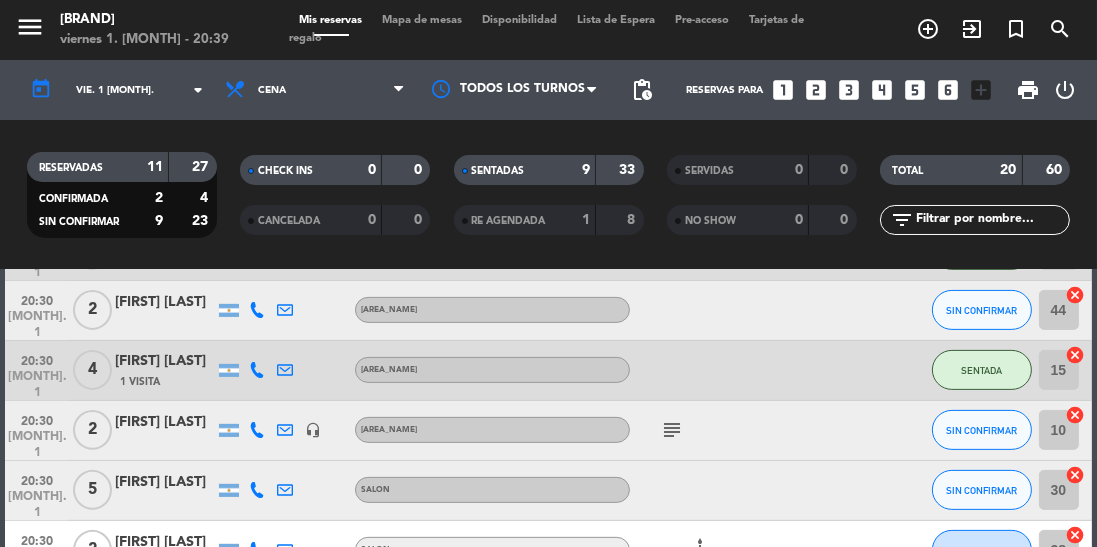 scroll, scrollTop: 1179, scrollLeft: 0, axis: vertical 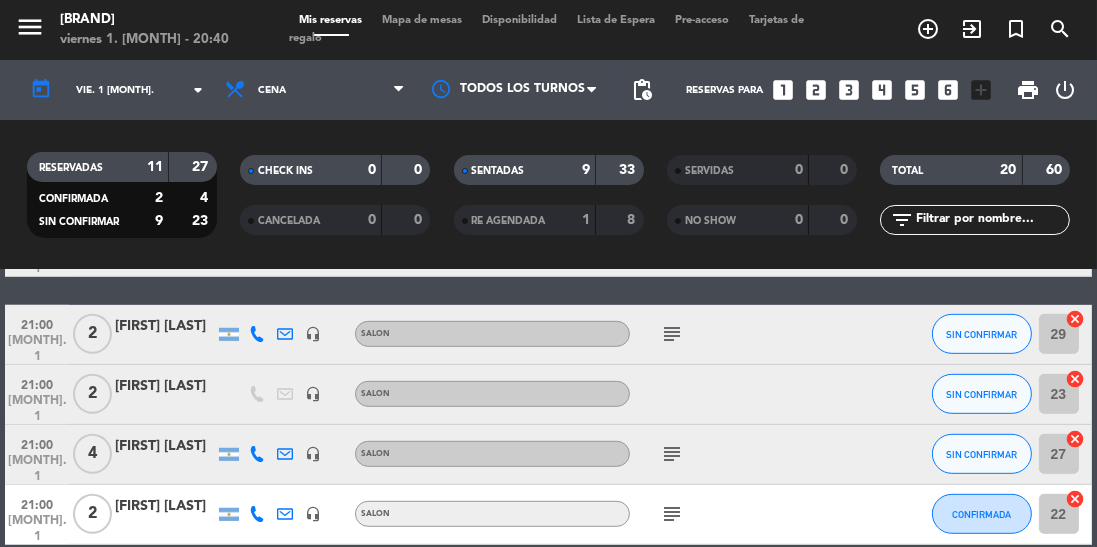click on "Mapa de mesas" at bounding box center (422, 20) 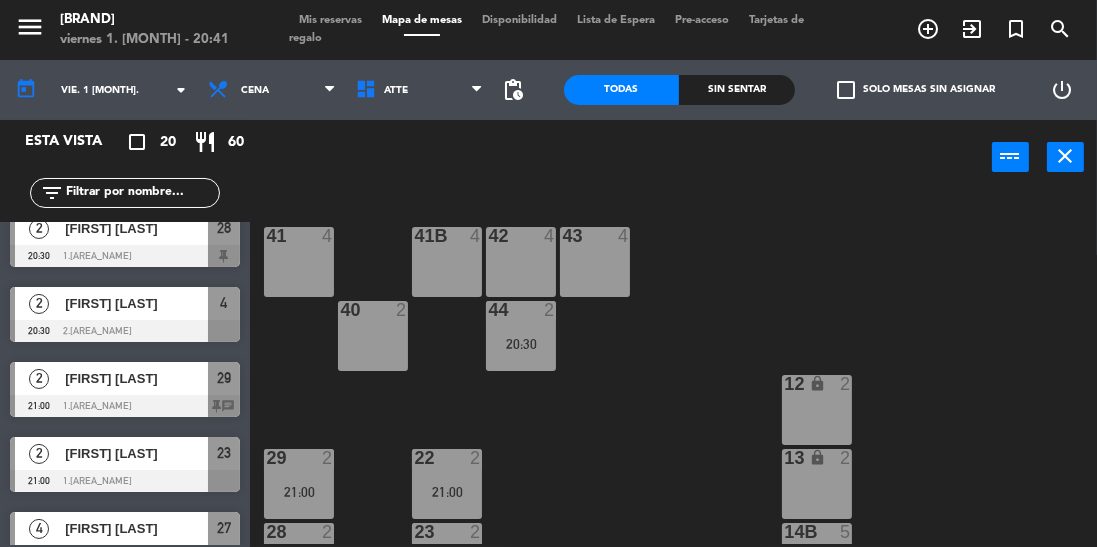 scroll, scrollTop: 1177, scrollLeft: 0, axis: vertical 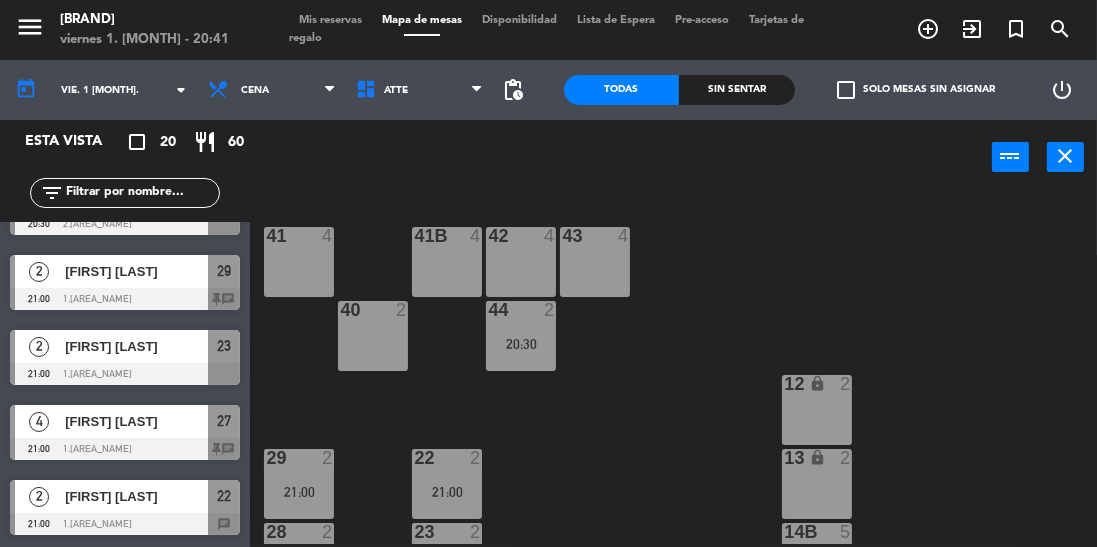 click on "arrow_drop_down" 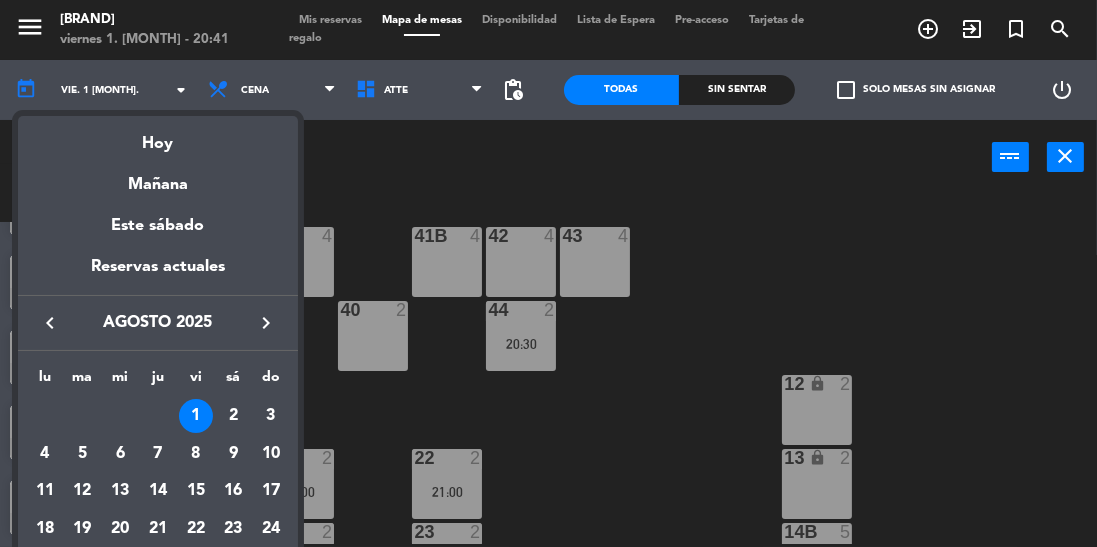 click on "2" at bounding box center (233, 416) 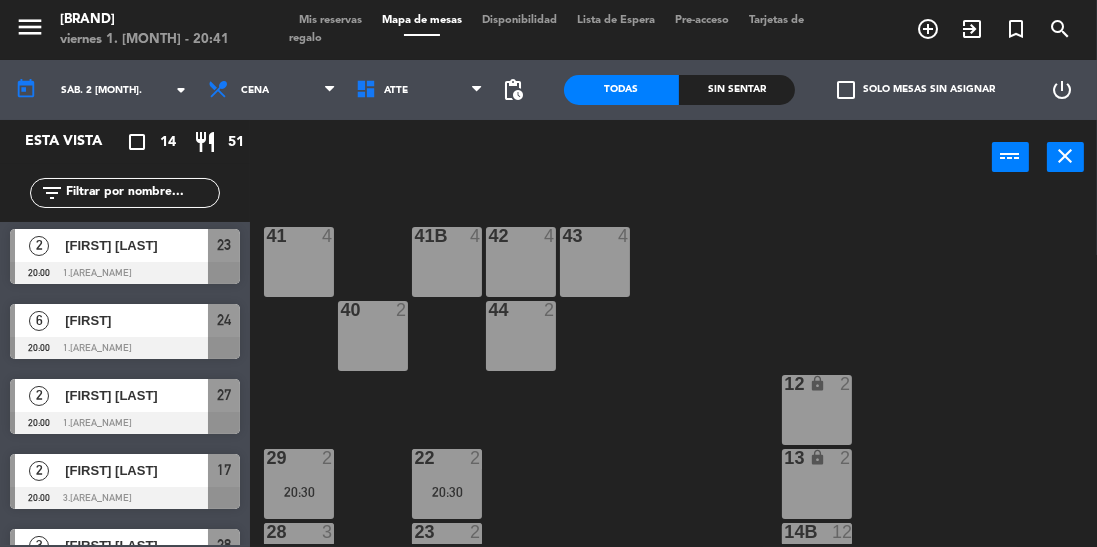 scroll, scrollTop: 0, scrollLeft: 0, axis: both 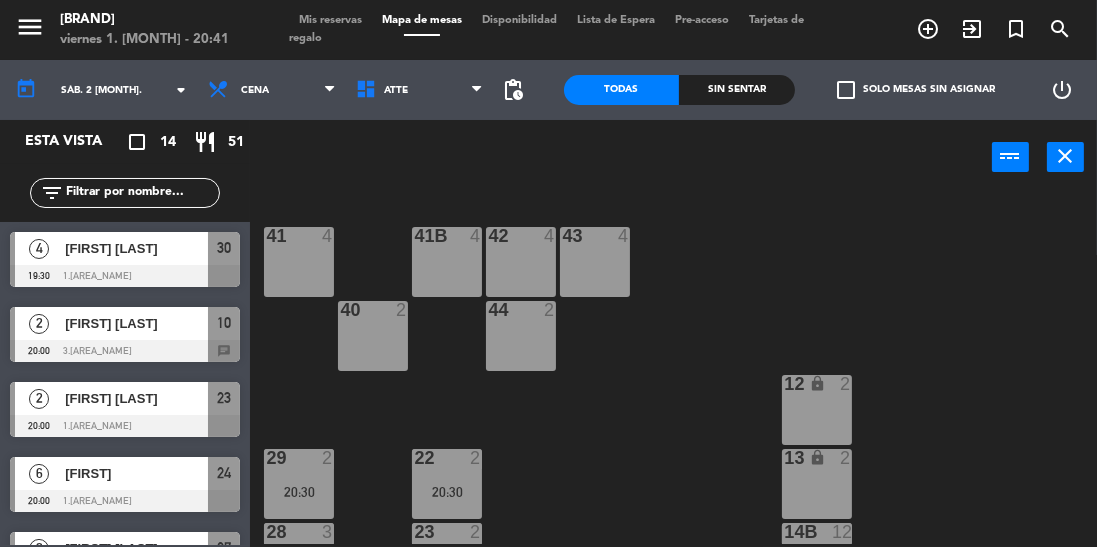 click on "sáb. 2 [MONTH]." 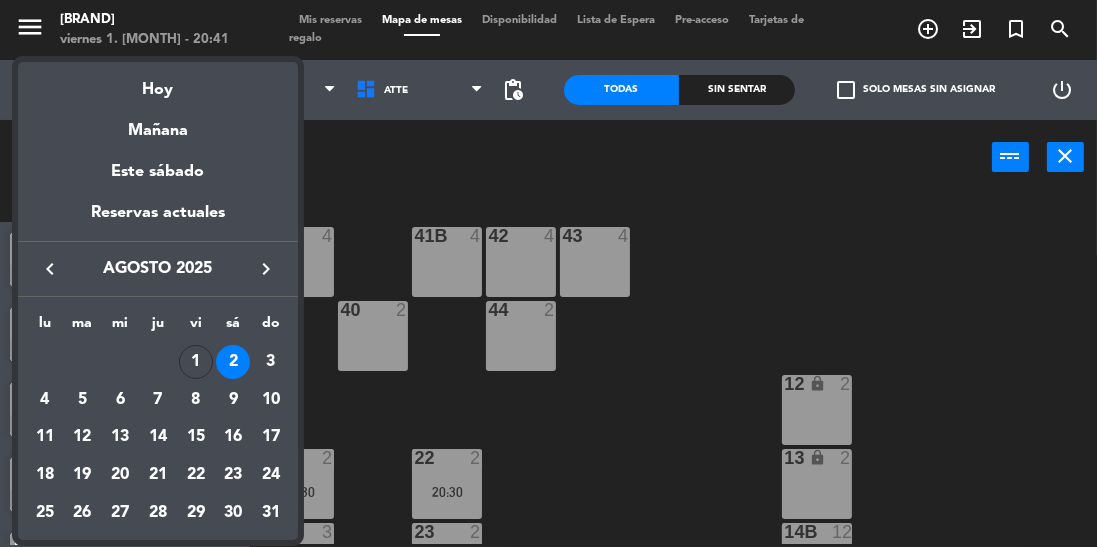 click on "3" at bounding box center (271, 362) 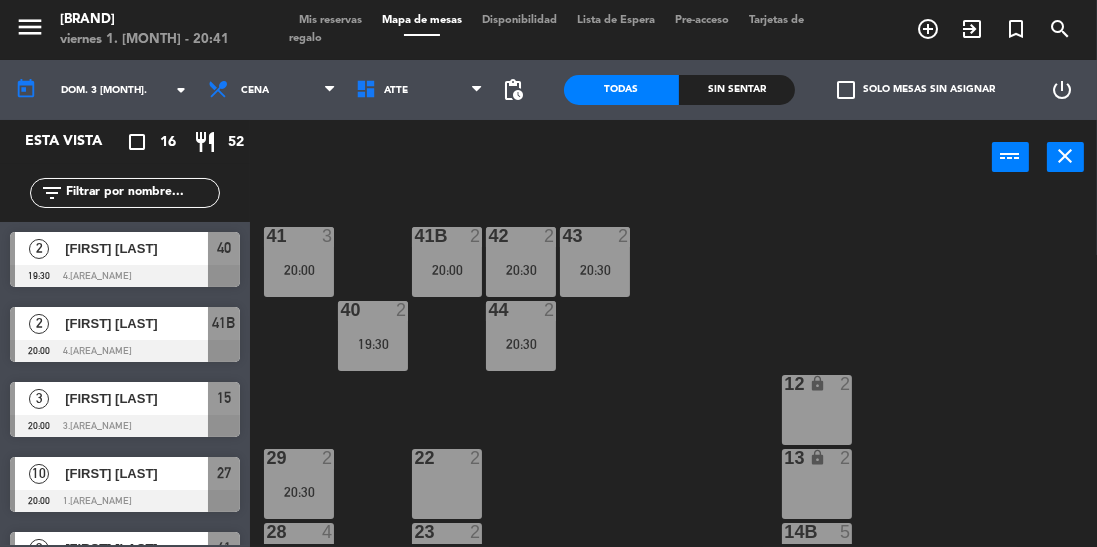 click on "dom. 3 [MONTH]." 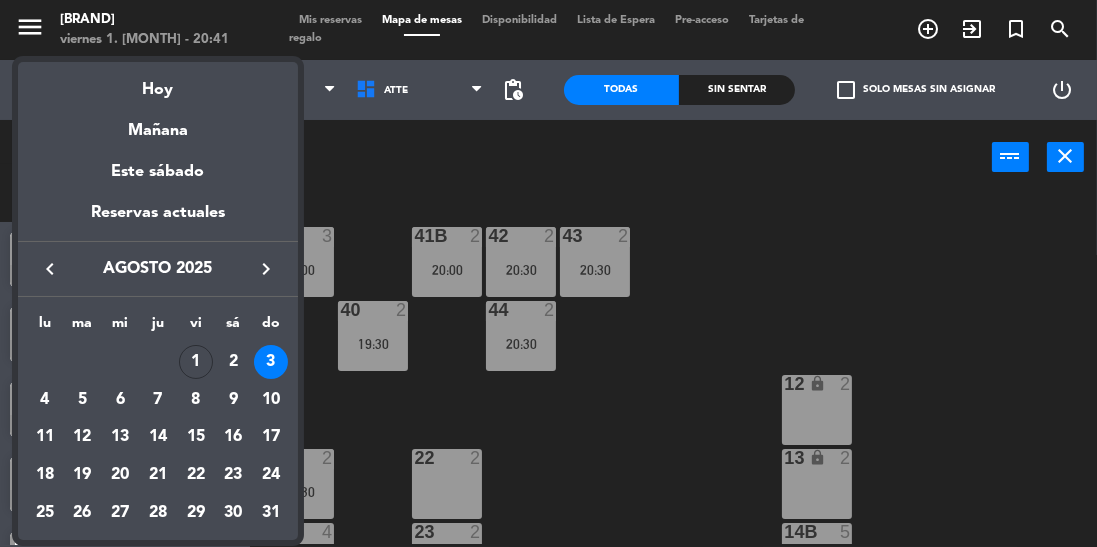 click on "Hoy" at bounding box center (158, 82) 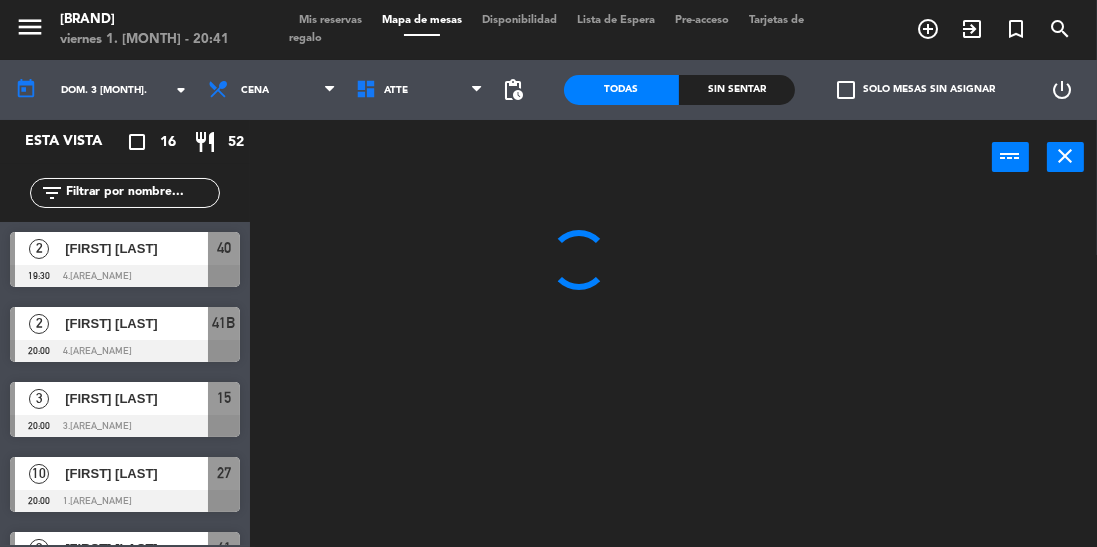 type on "vie. 1 [MONTH]." 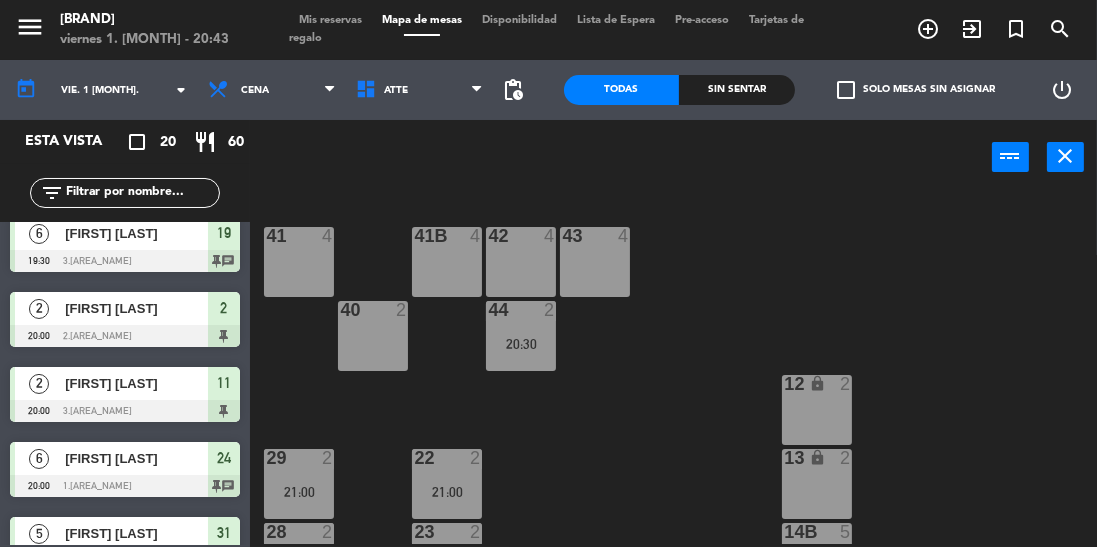 scroll, scrollTop: 93, scrollLeft: 0, axis: vertical 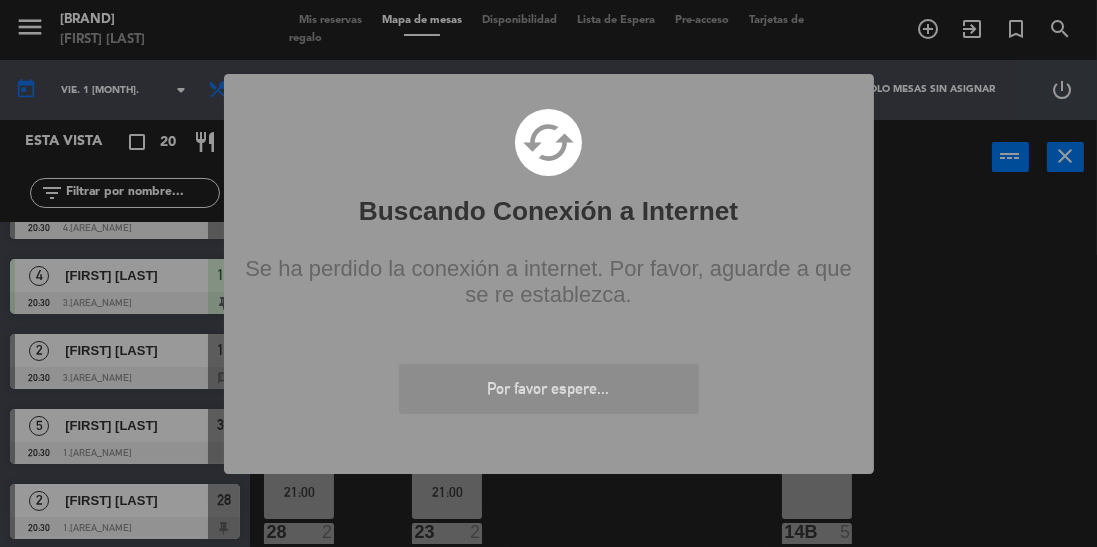 click on "? ! i     Buscando Conexión a Internet × cached Se ha perdido la conexión a internet. Por favor, aguarde a que se re establezca. Por favor espere... OK Cancel" at bounding box center (548, 273) 